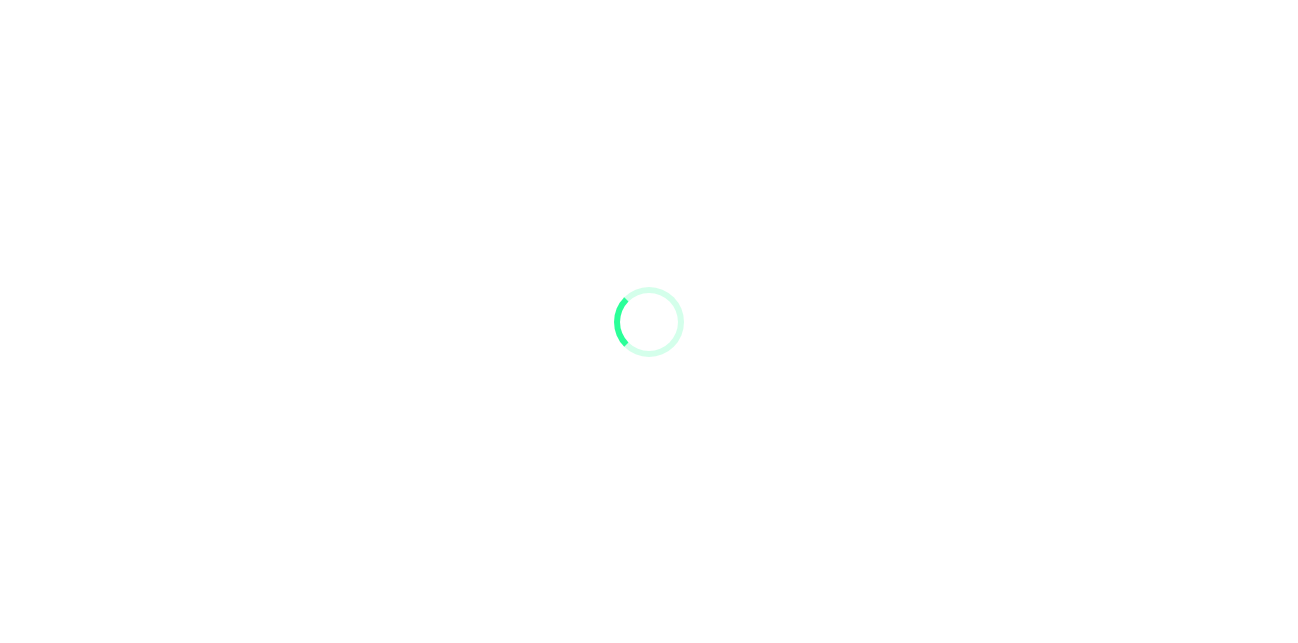 scroll, scrollTop: 0, scrollLeft: 0, axis: both 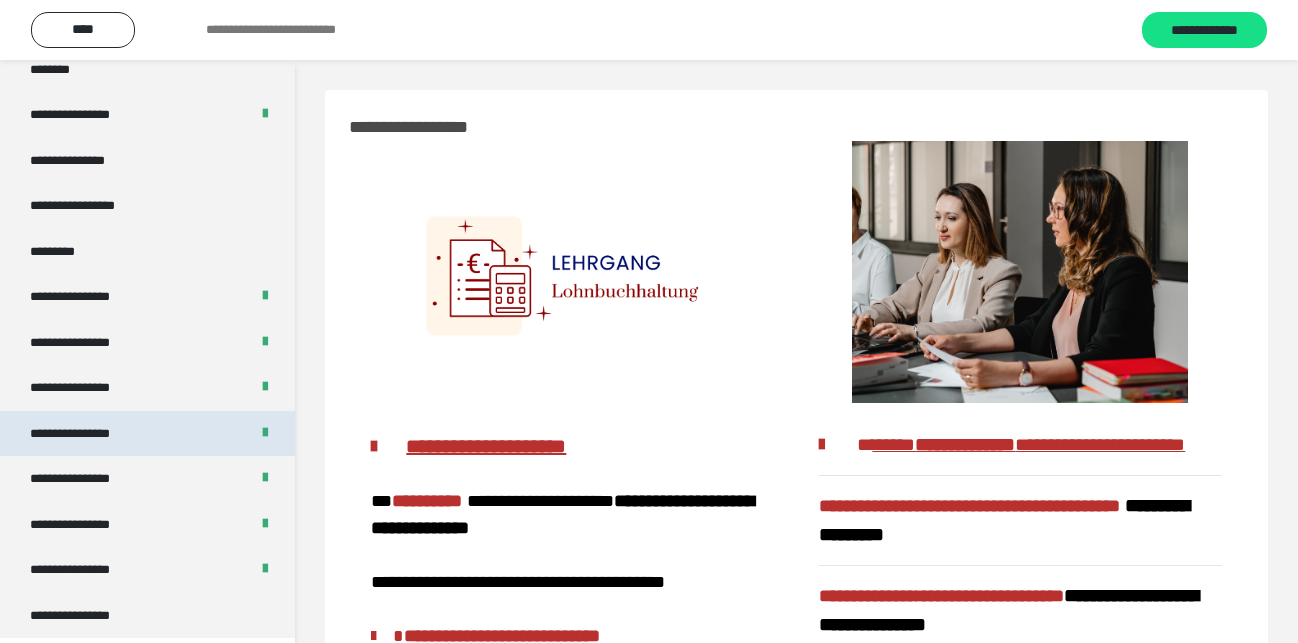 click on "**********" at bounding box center [87, 434] 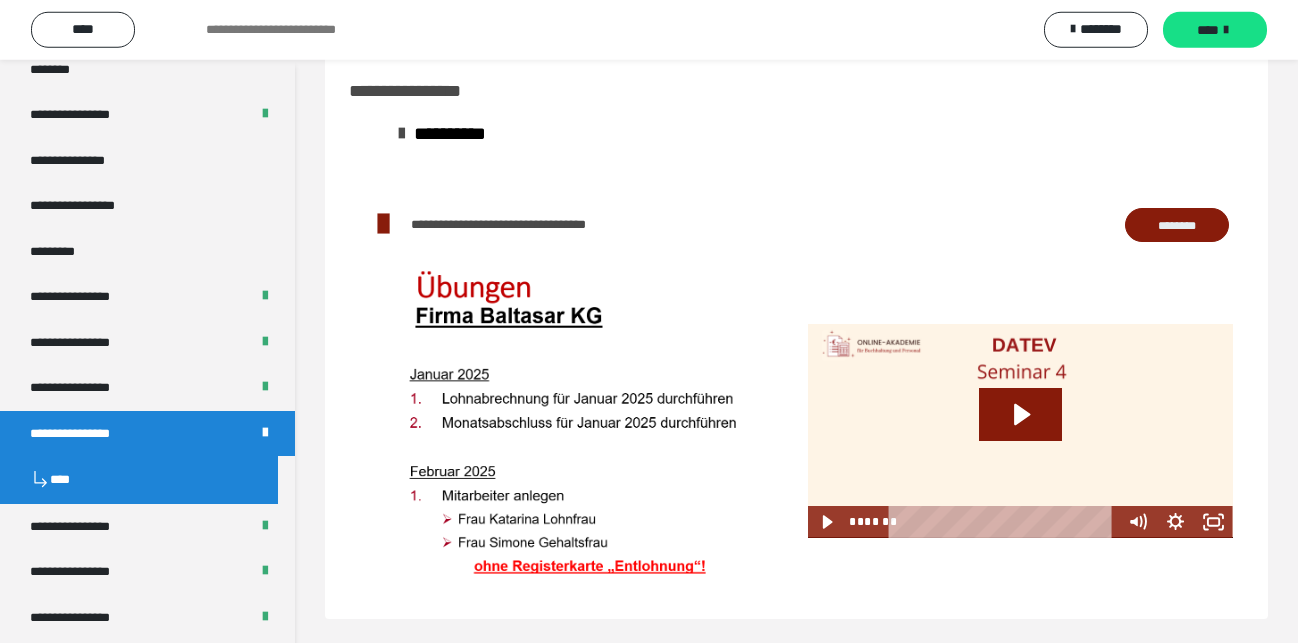 scroll, scrollTop: 156, scrollLeft: 0, axis: vertical 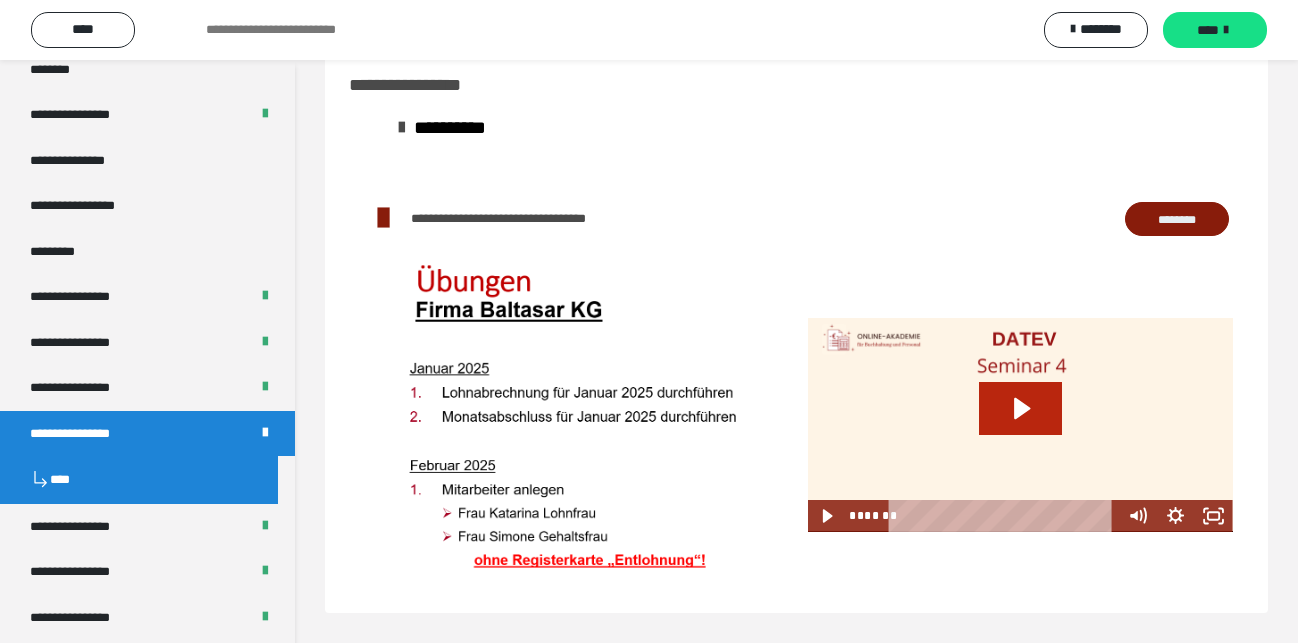 click 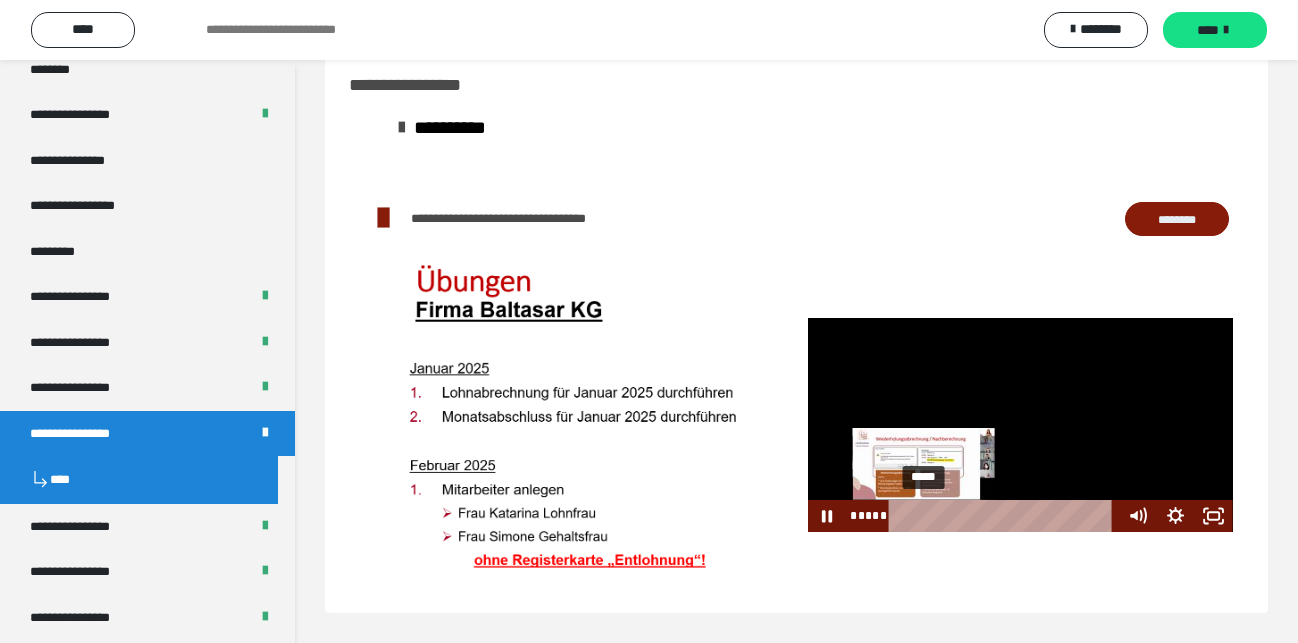 click on "*****" at bounding box center (1005, 516) 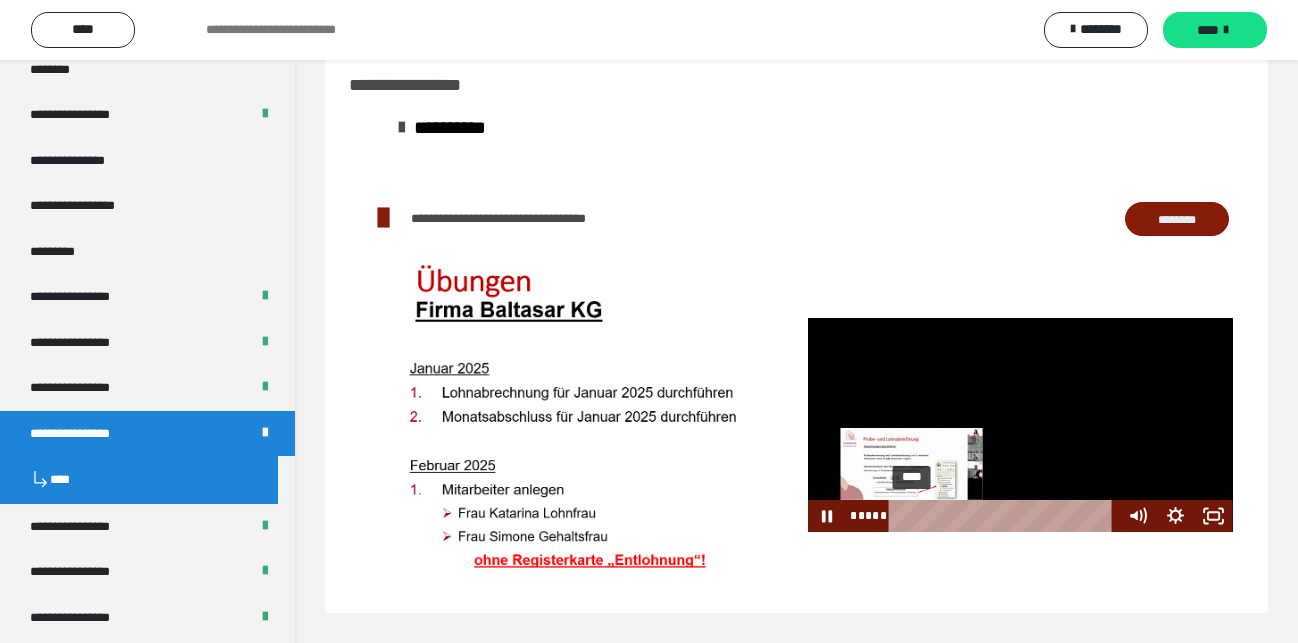 click on "****" at bounding box center [1005, 516] 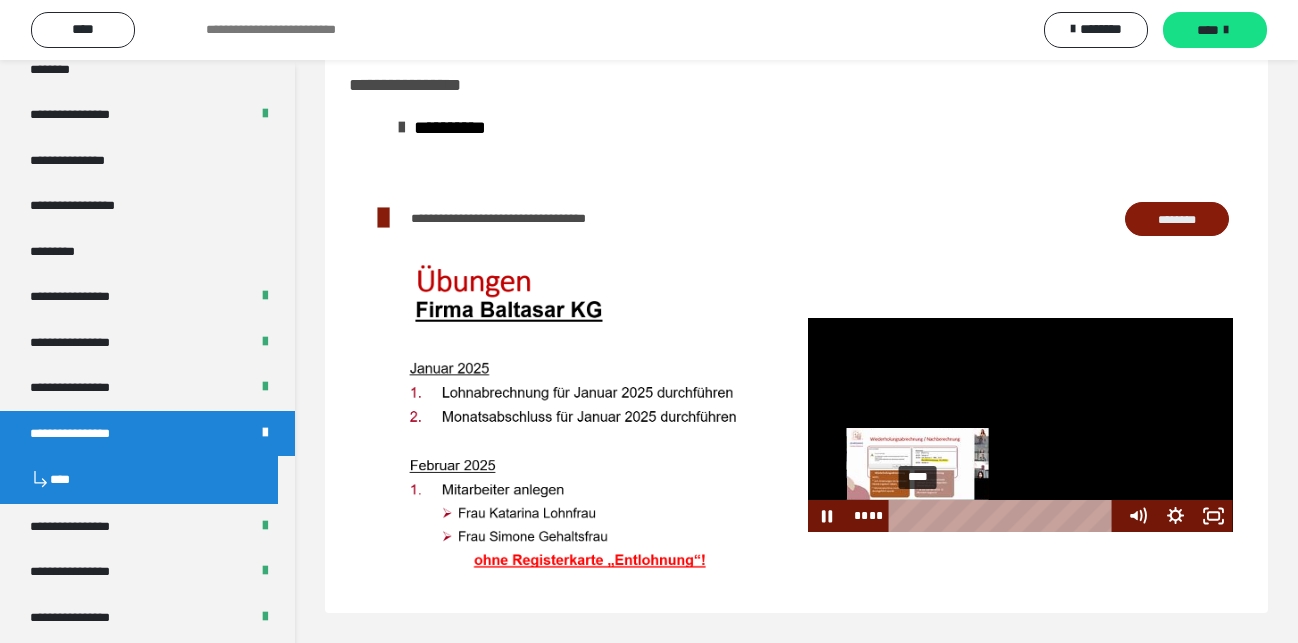 click on "****" at bounding box center [1005, 516] 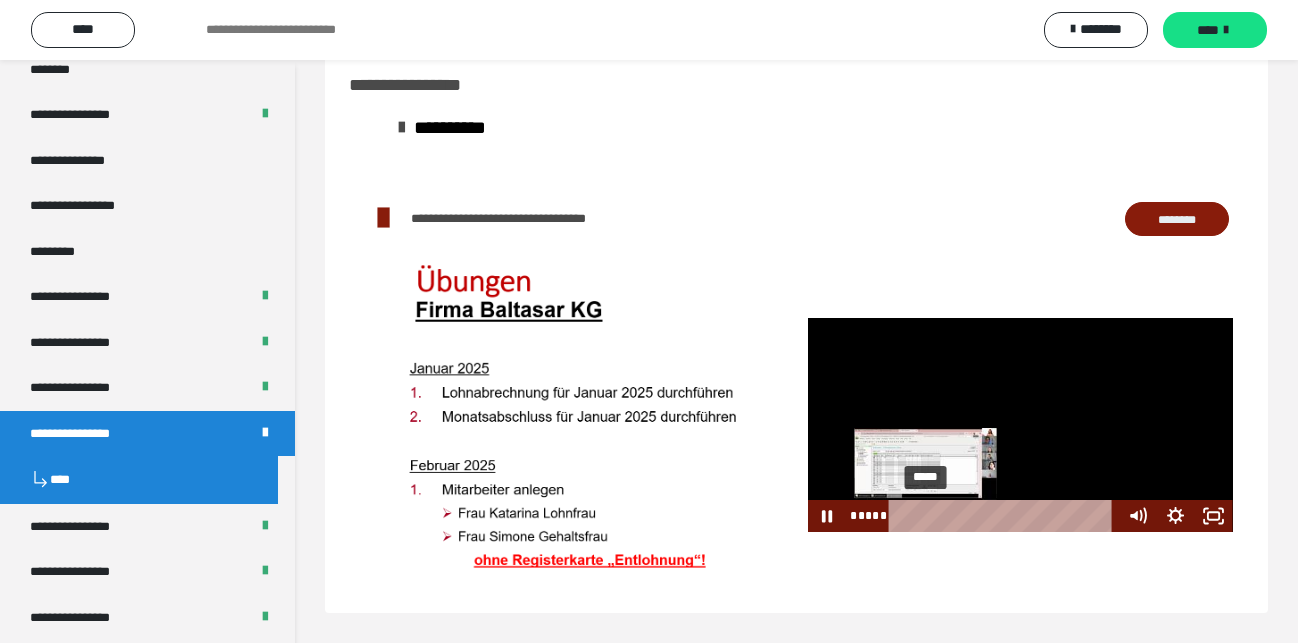 click on "*****" at bounding box center (1005, 516) 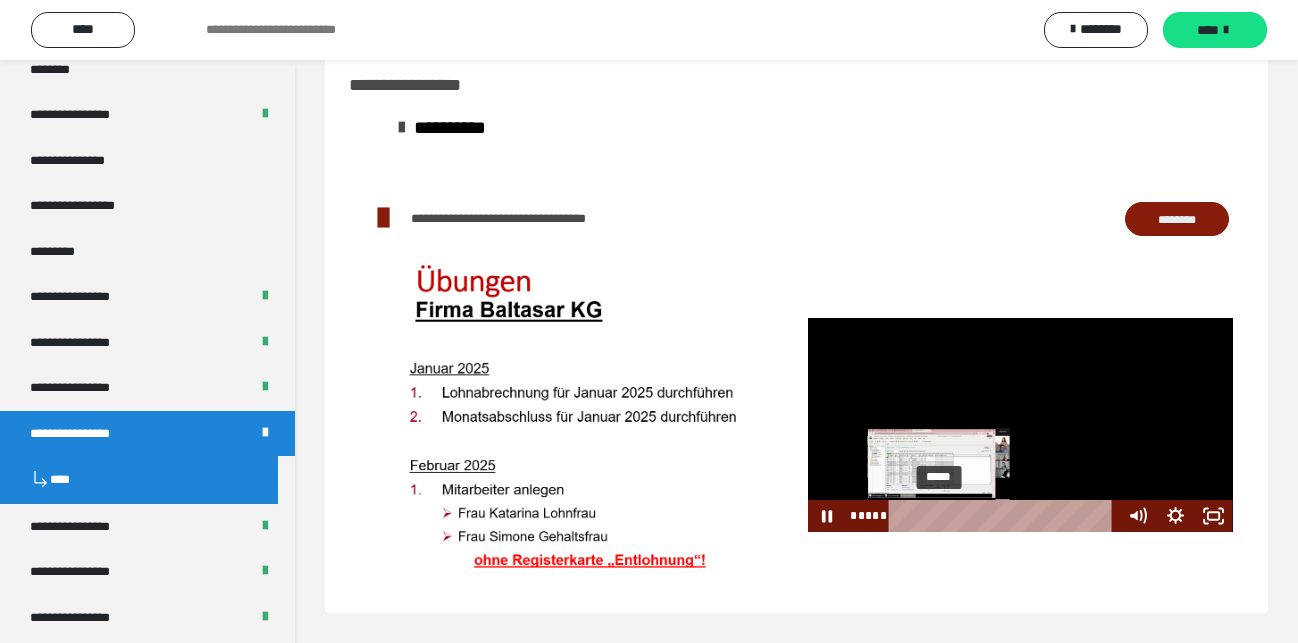 click on "*****" at bounding box center [1005, 516] 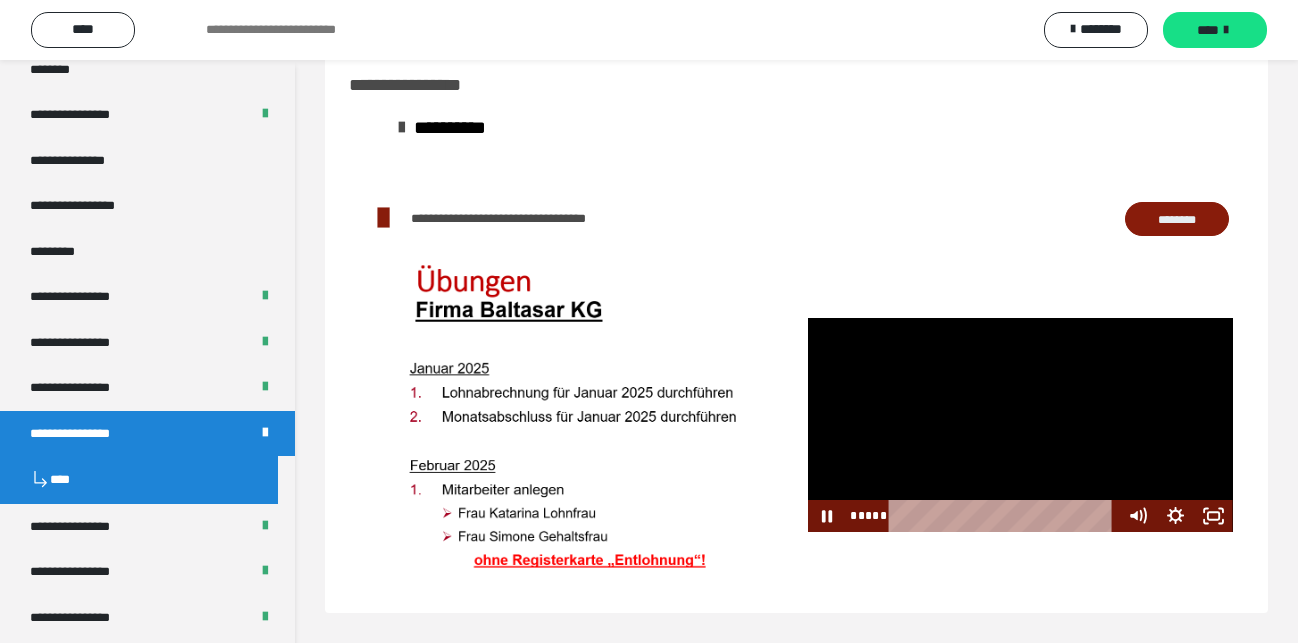 click at bounding box center (1020, 425) 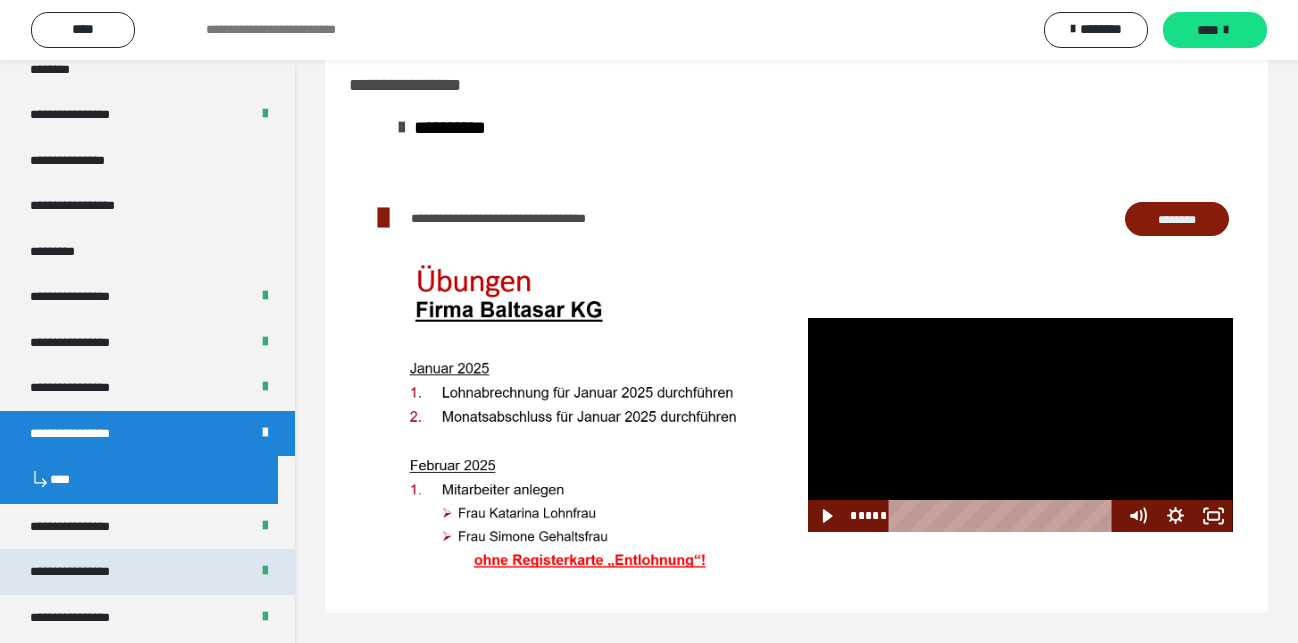 click on "**********" at bounding box center (87, 572) 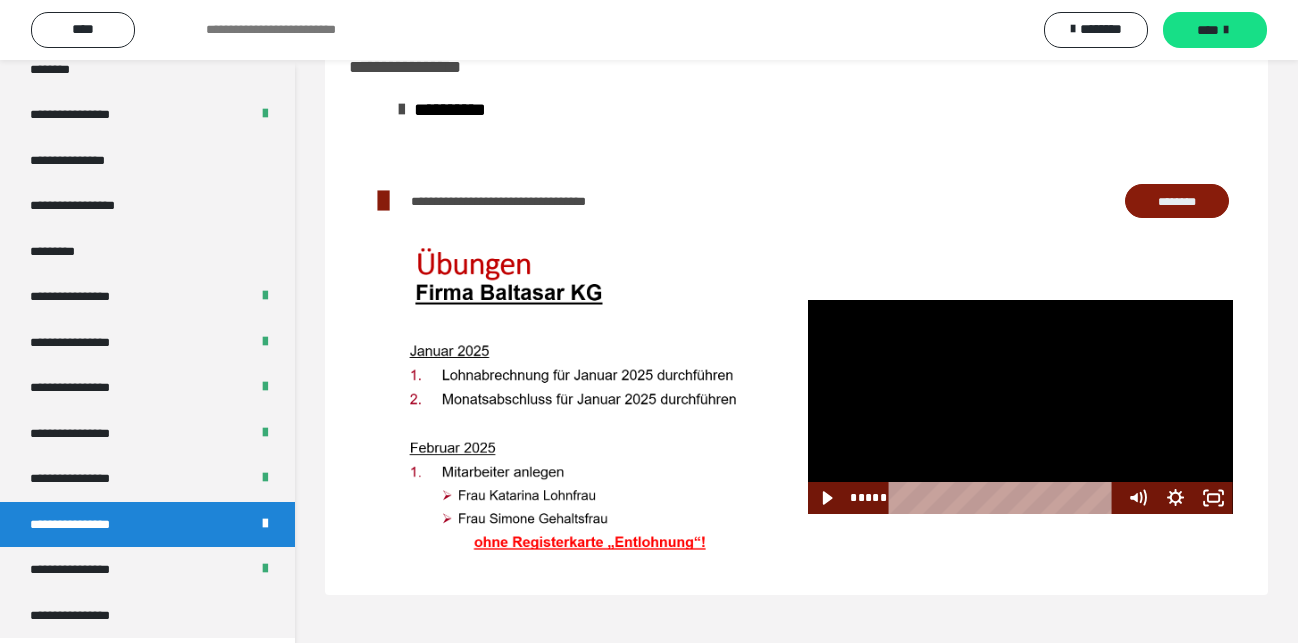 scroll, scrollTop: 42, scrollLeft: 0, axis: vertical 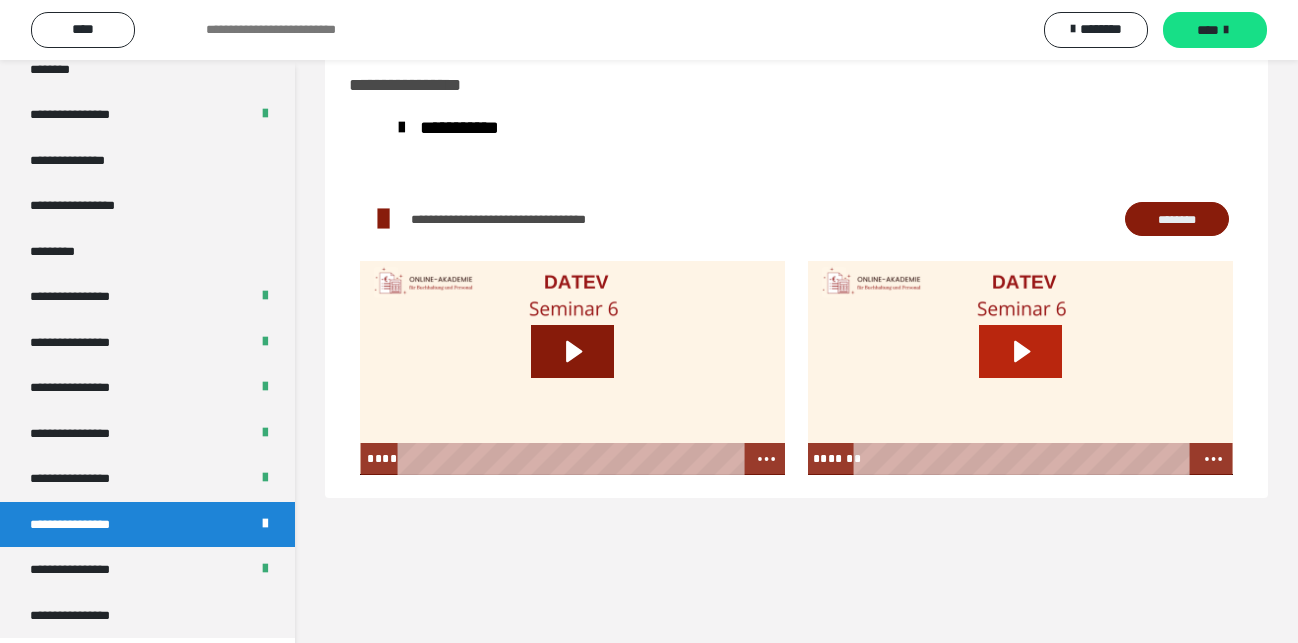 click 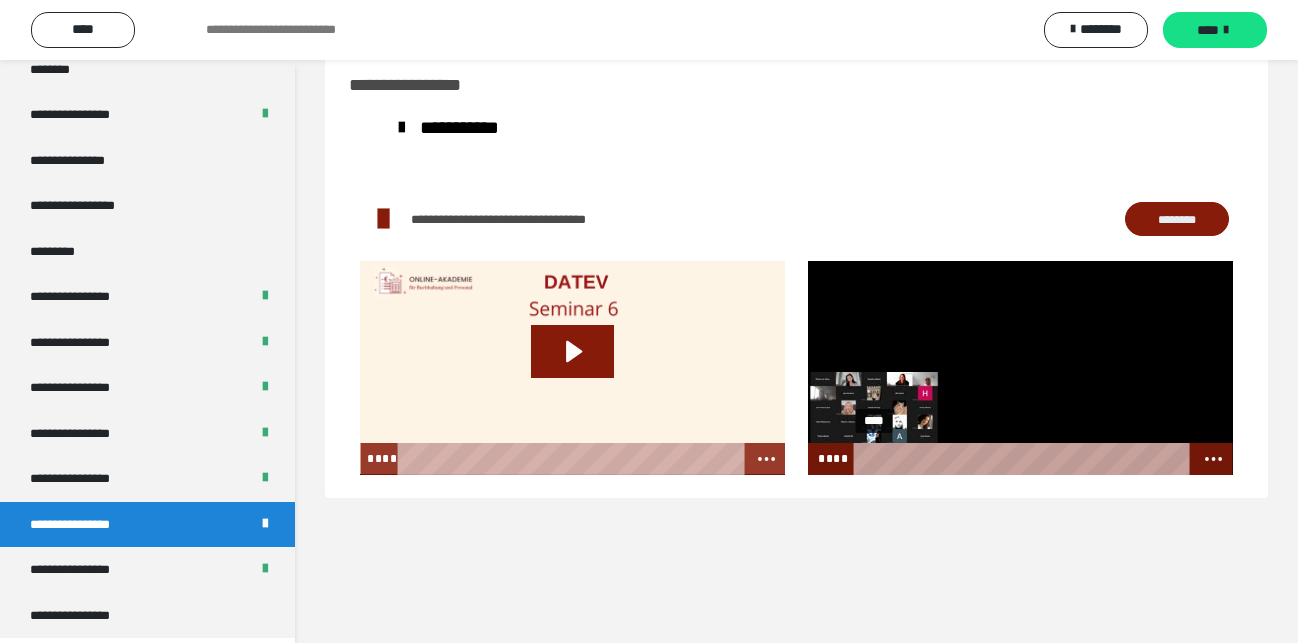 click on "****" at bounding box center (1024, 459) 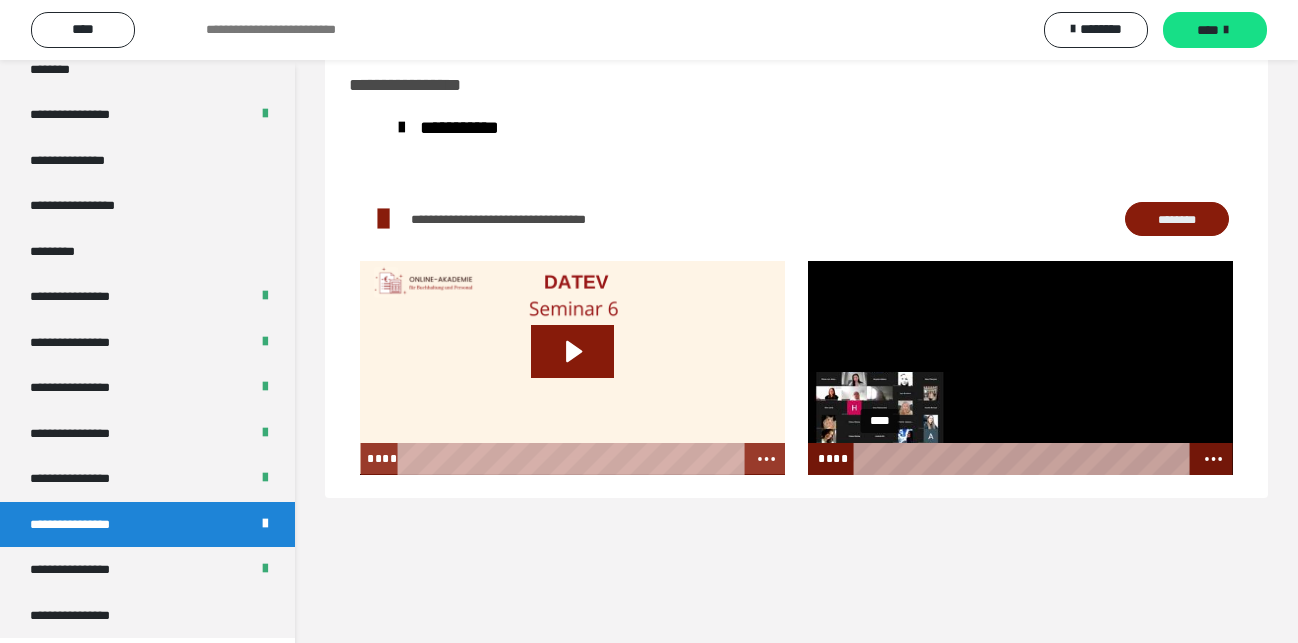 click on "****" at bounding box center [1024, 459] 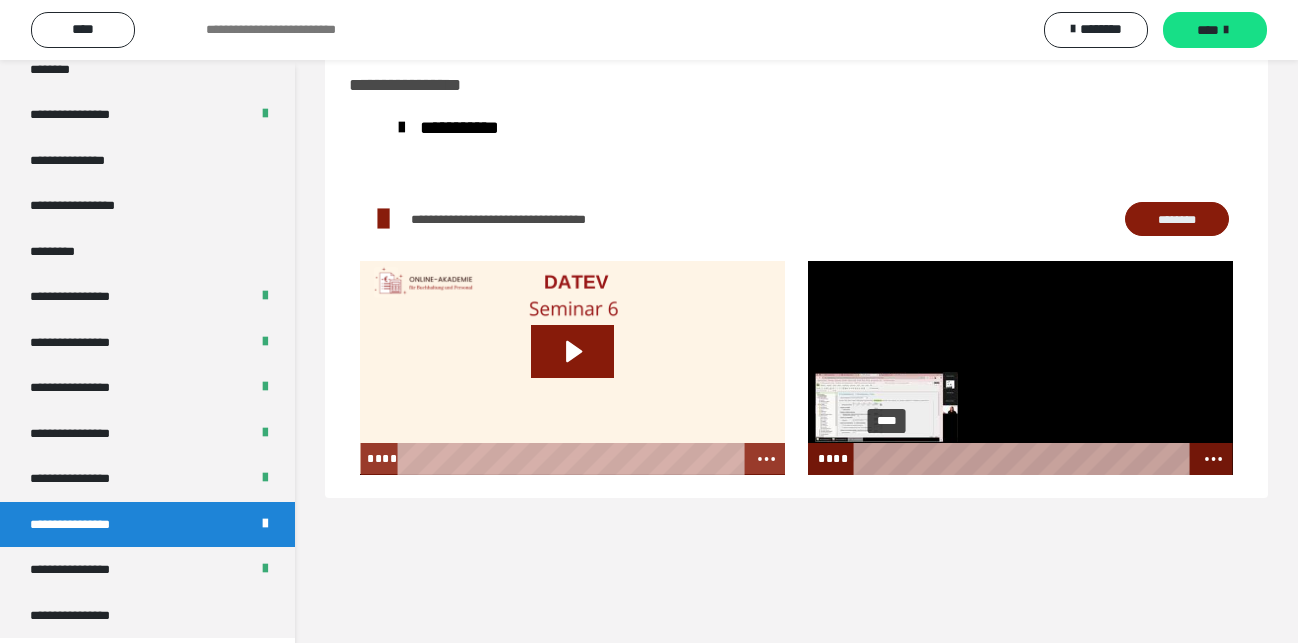 click on "****" at bounding box center (1024, 459) 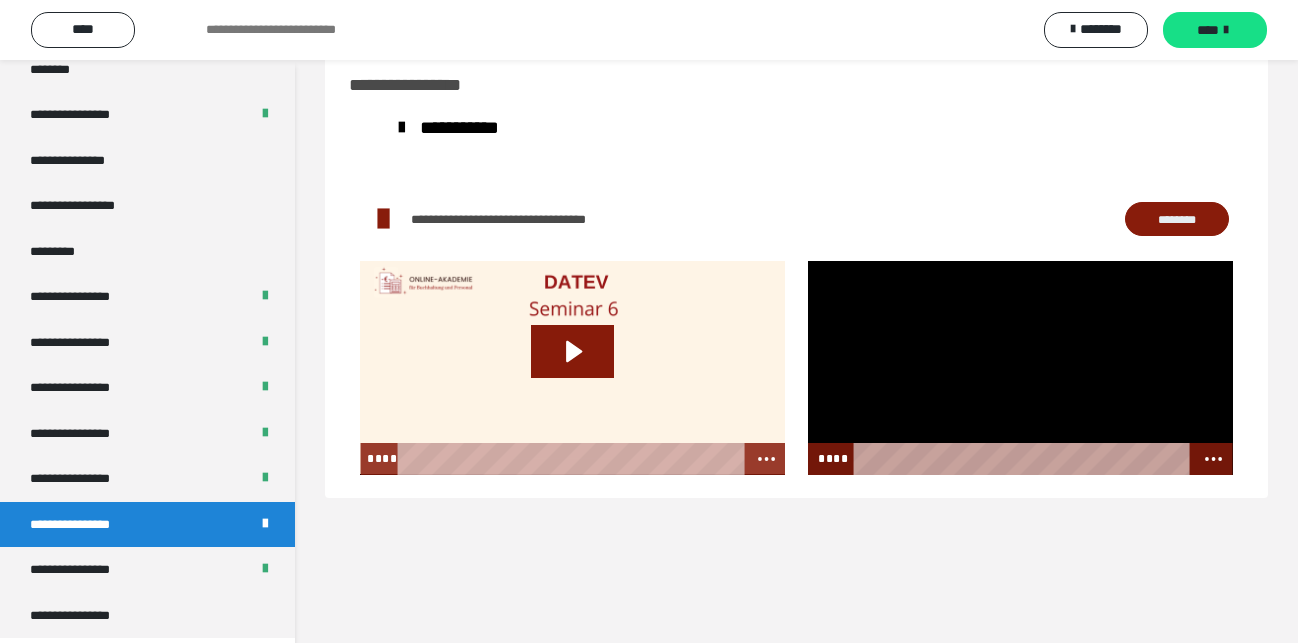 click at bounding box center (1020, 368) 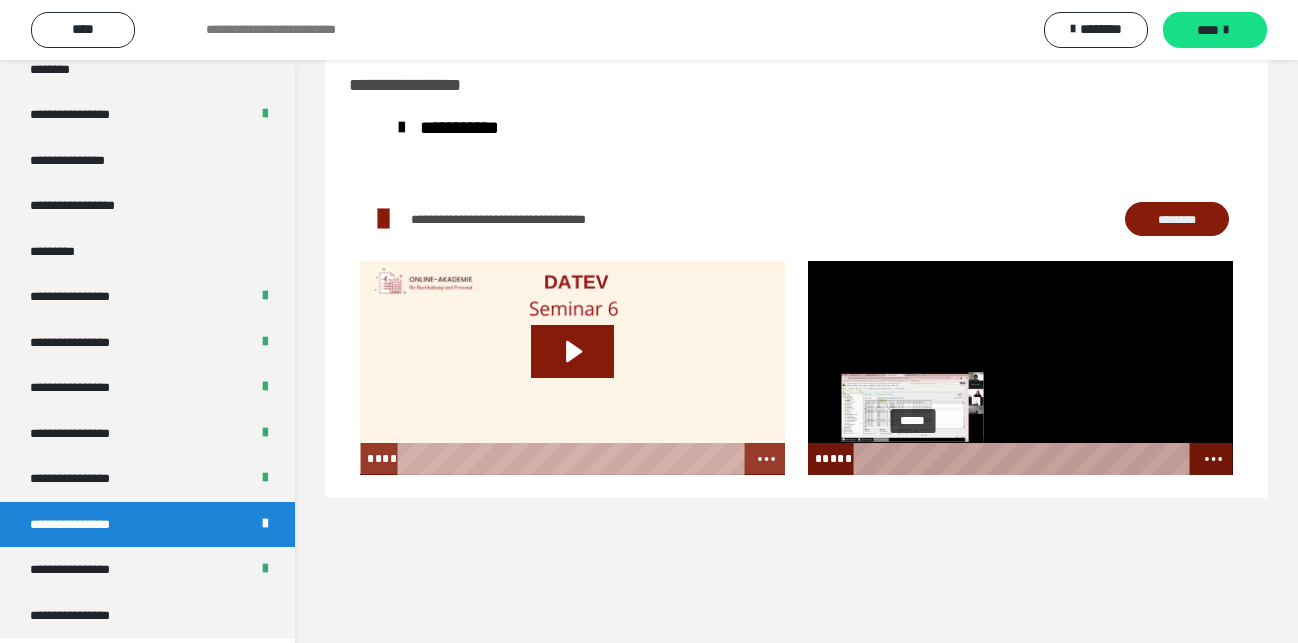 click on "*****" at bounding box center (1024, 459) 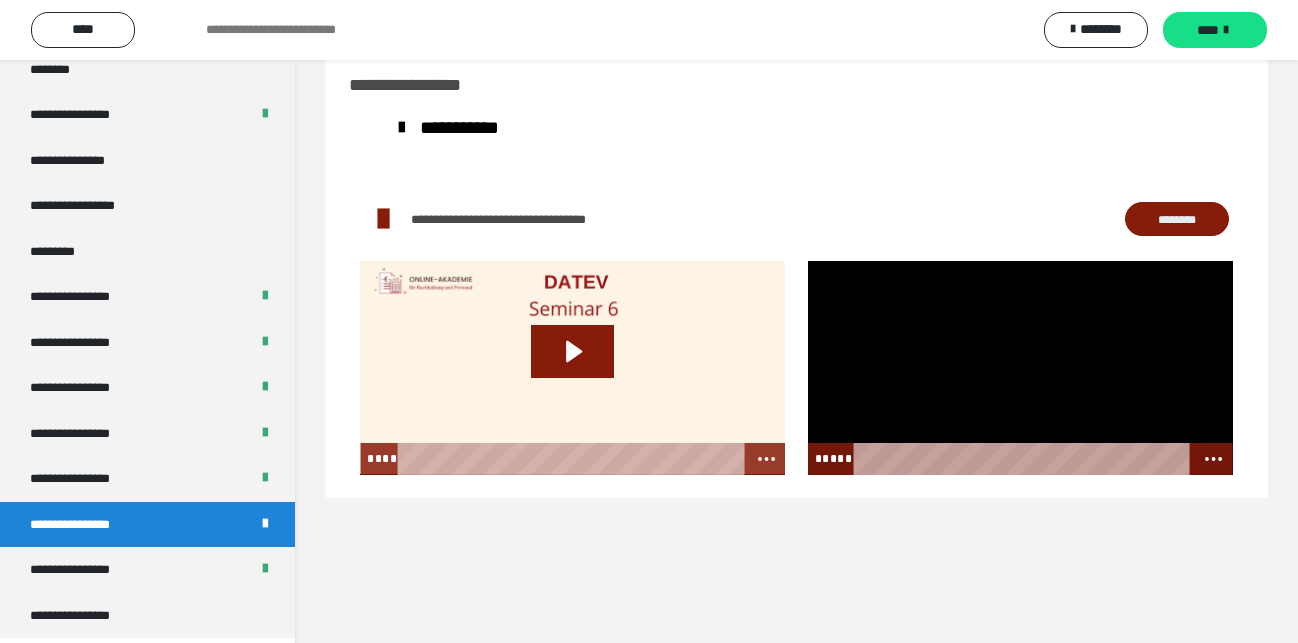 click at bounding box center (1020, 368) 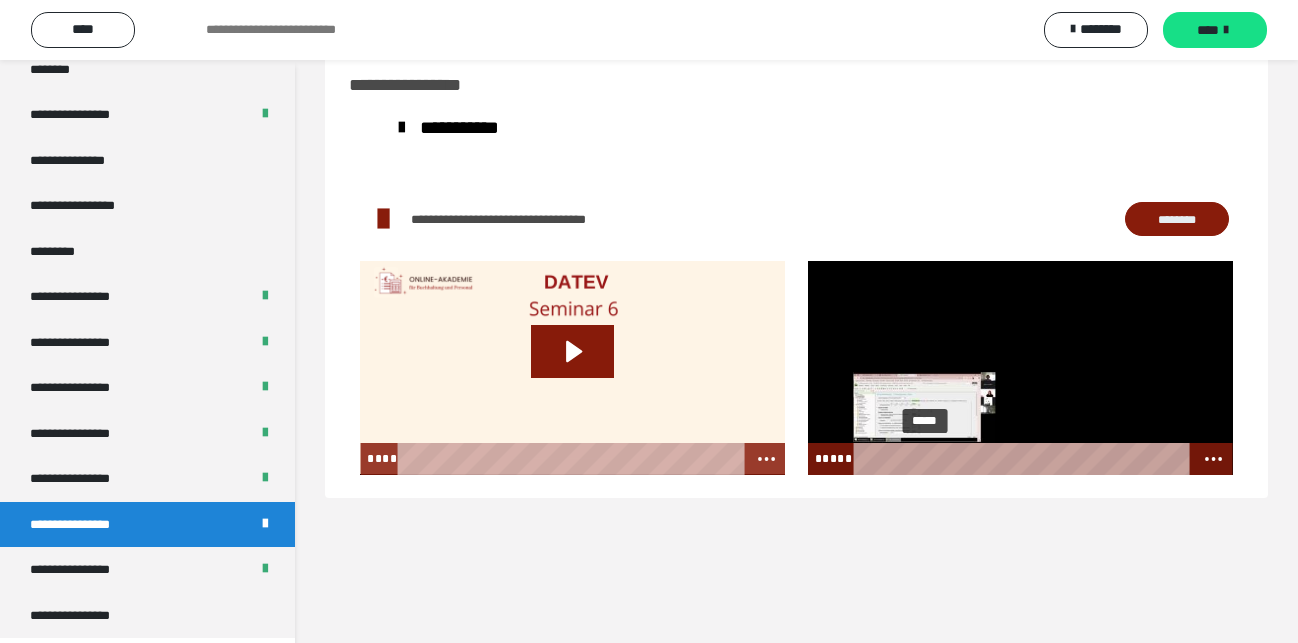 click on "*****" at bounding box center [1024, 459] 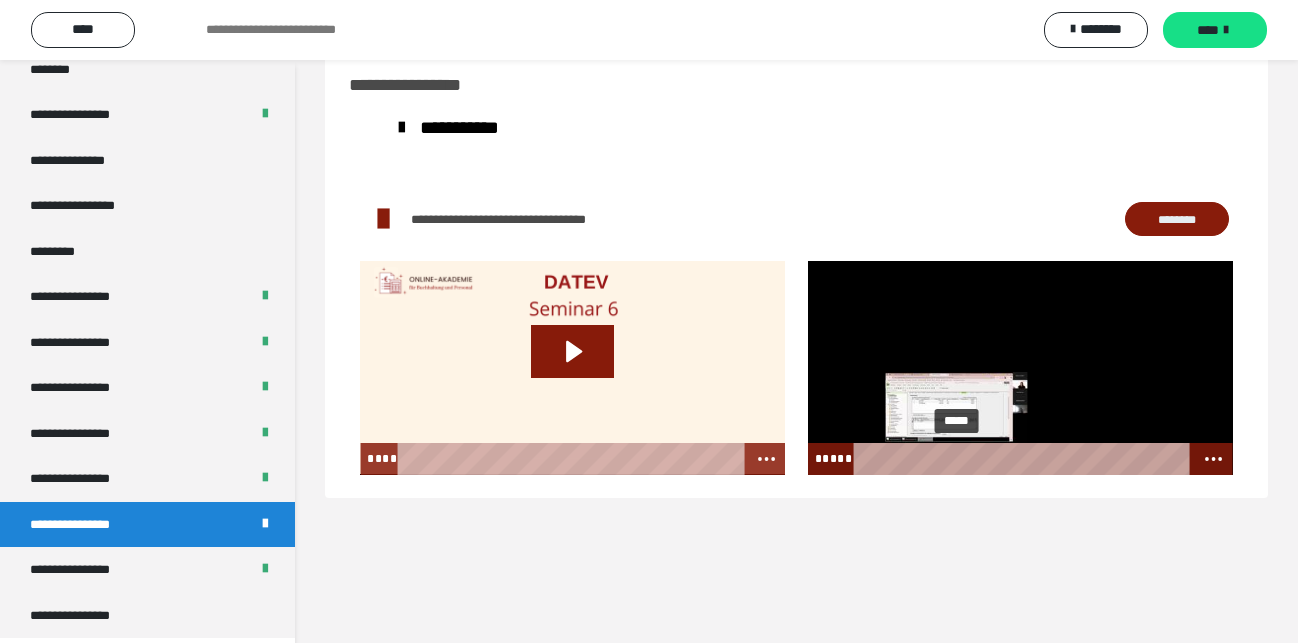 click on "*****" at bounding box center [1024, 459] 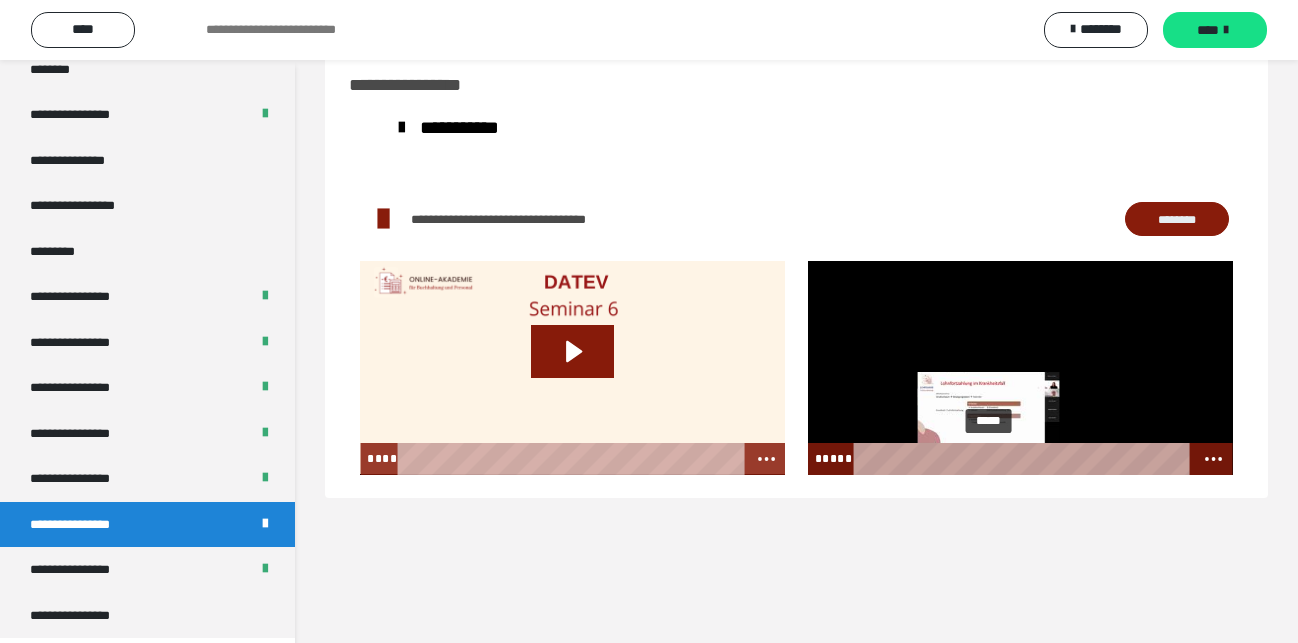 click on "*****" at bounding box center (1024, 459) 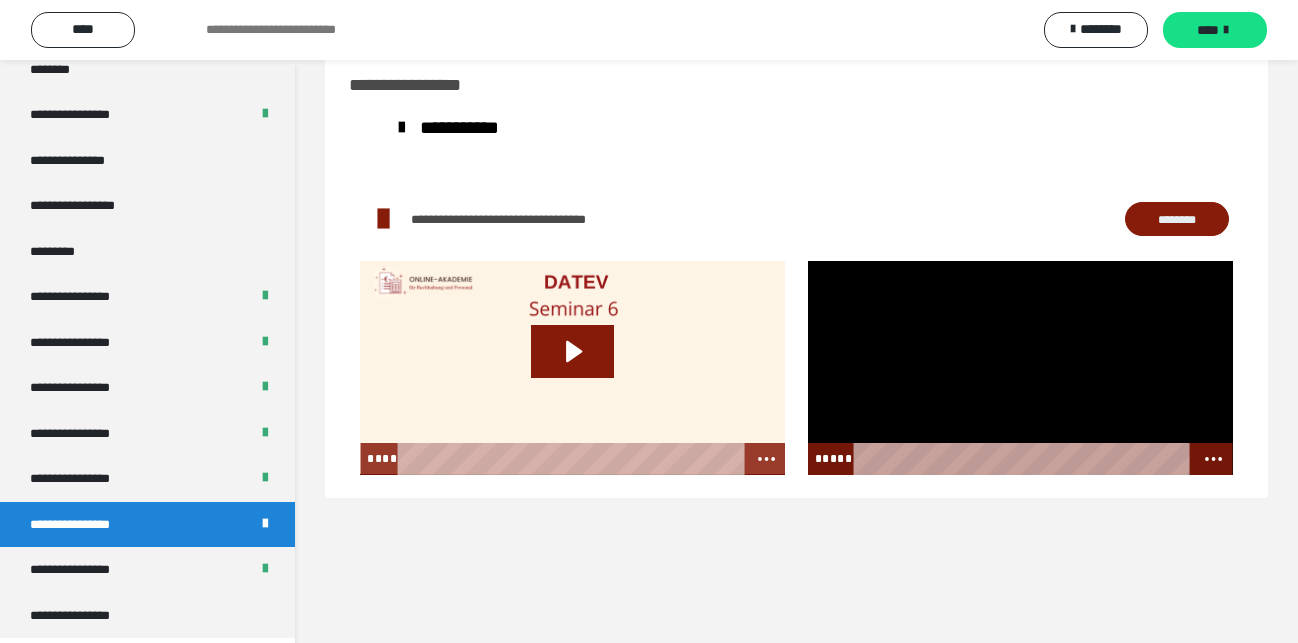 click on "***** ****" at bounding box center (1001, 459) 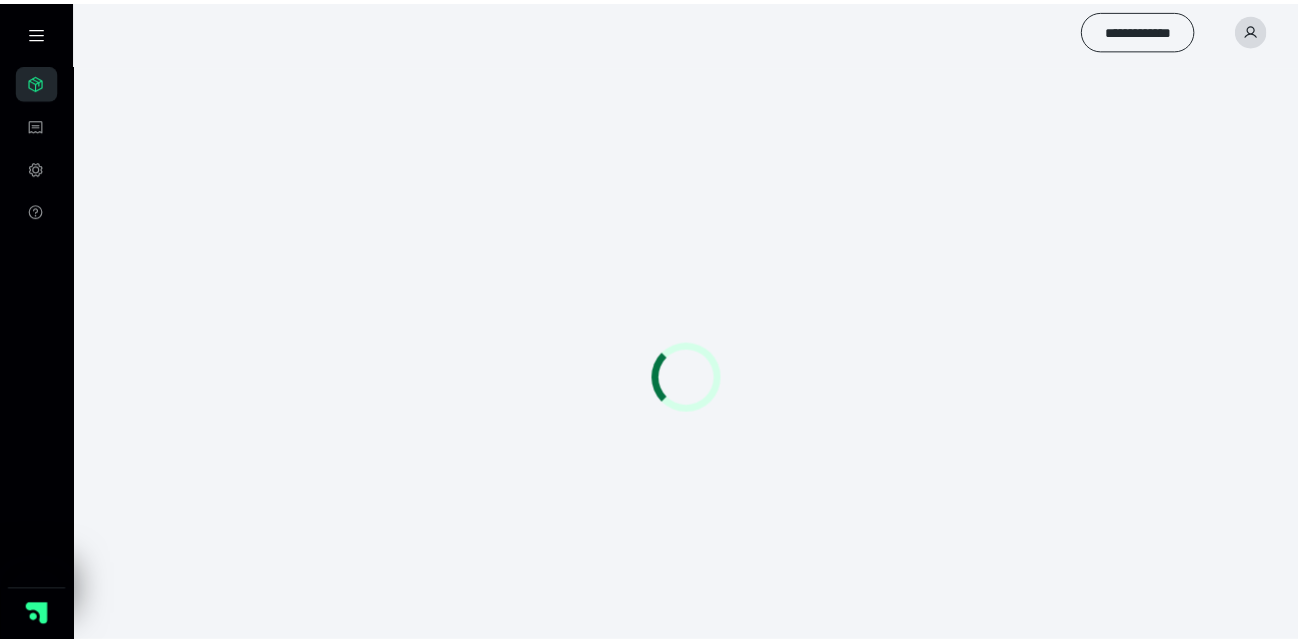 scroll, scrollTop: 0, scrollLeft: 0, axis: both 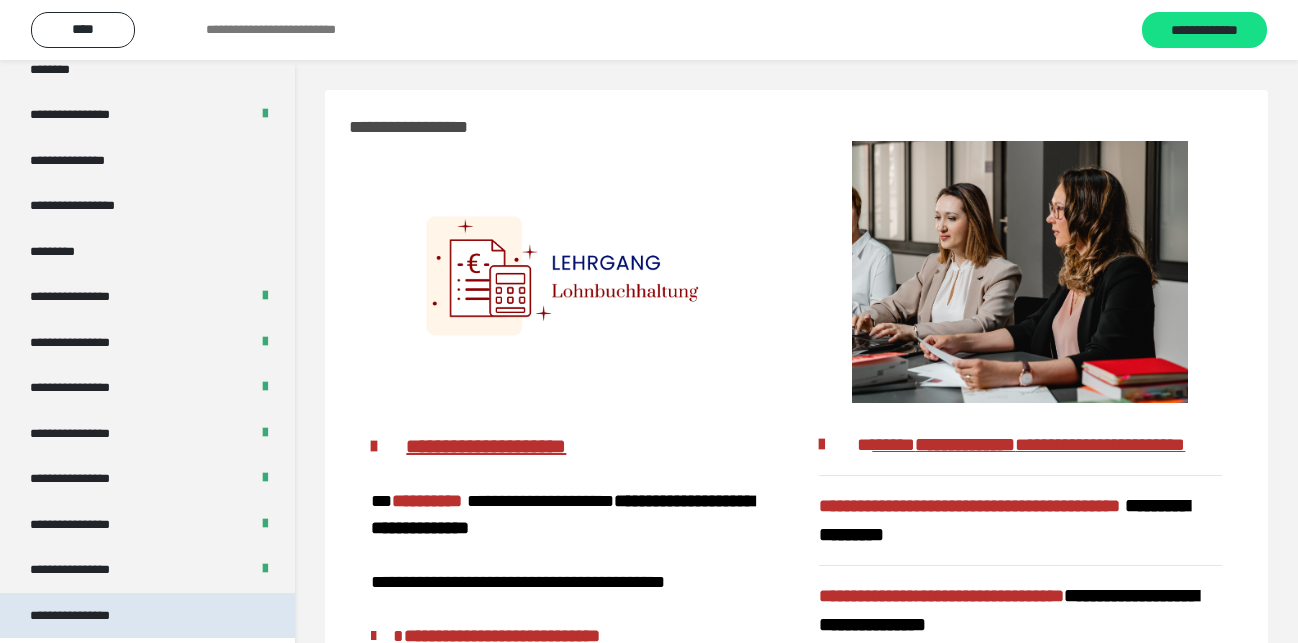 click on "**********" at bounding box center [87, 616] 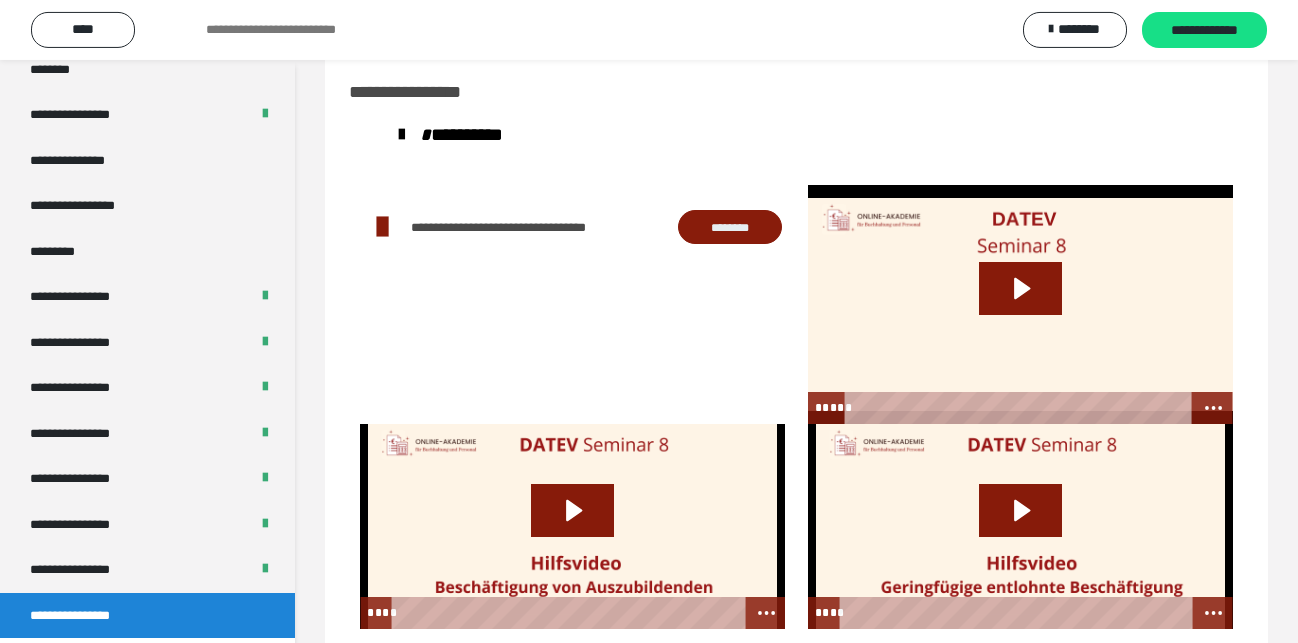 scroll, scrollTop: 75, scrollLeft: 0, axis: vertical 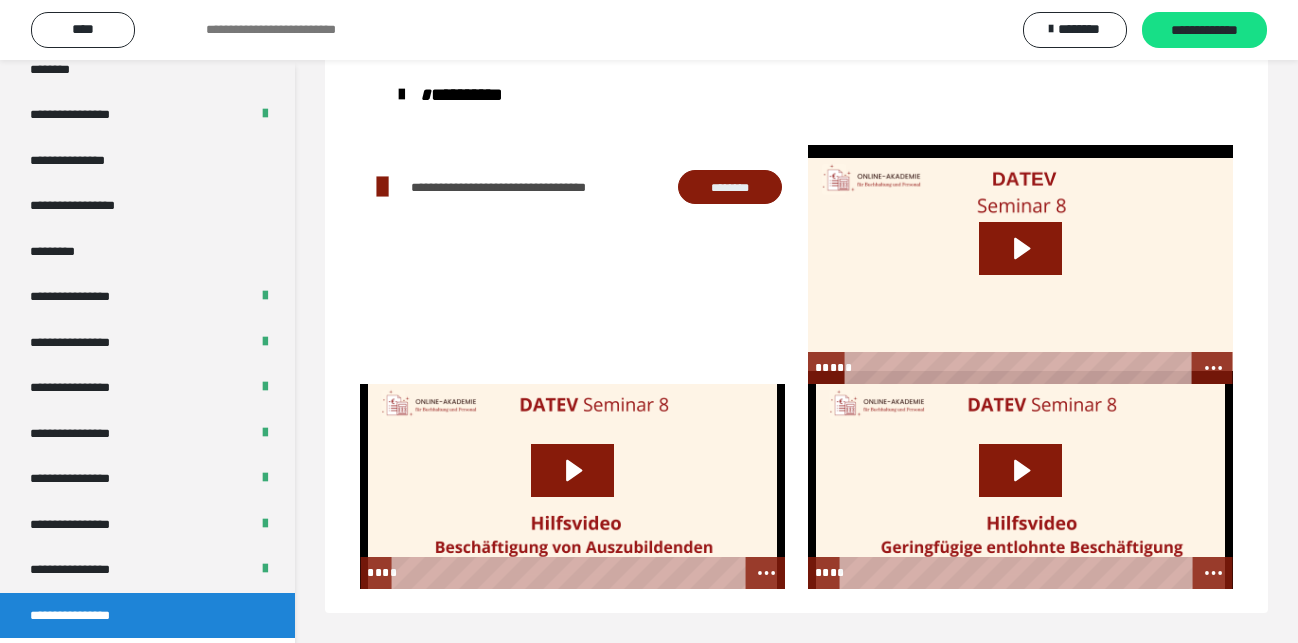 click on "********" at bounding box center [730, 187] 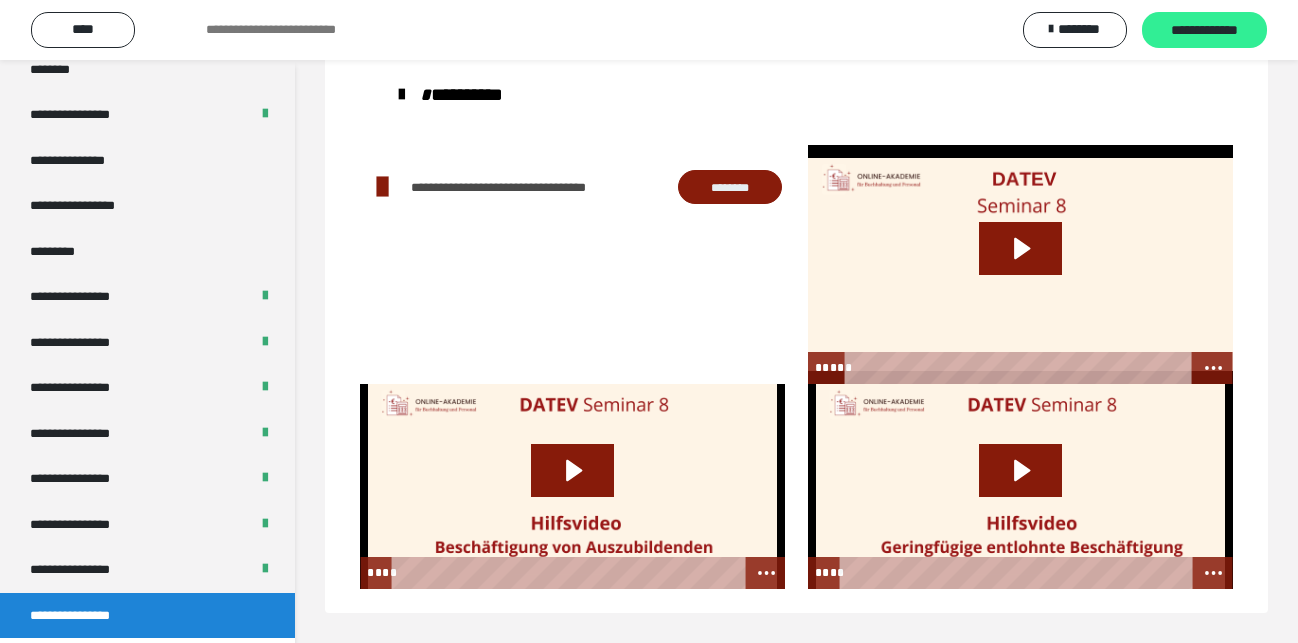 click on "**********" at bounding box center [1204, 30] 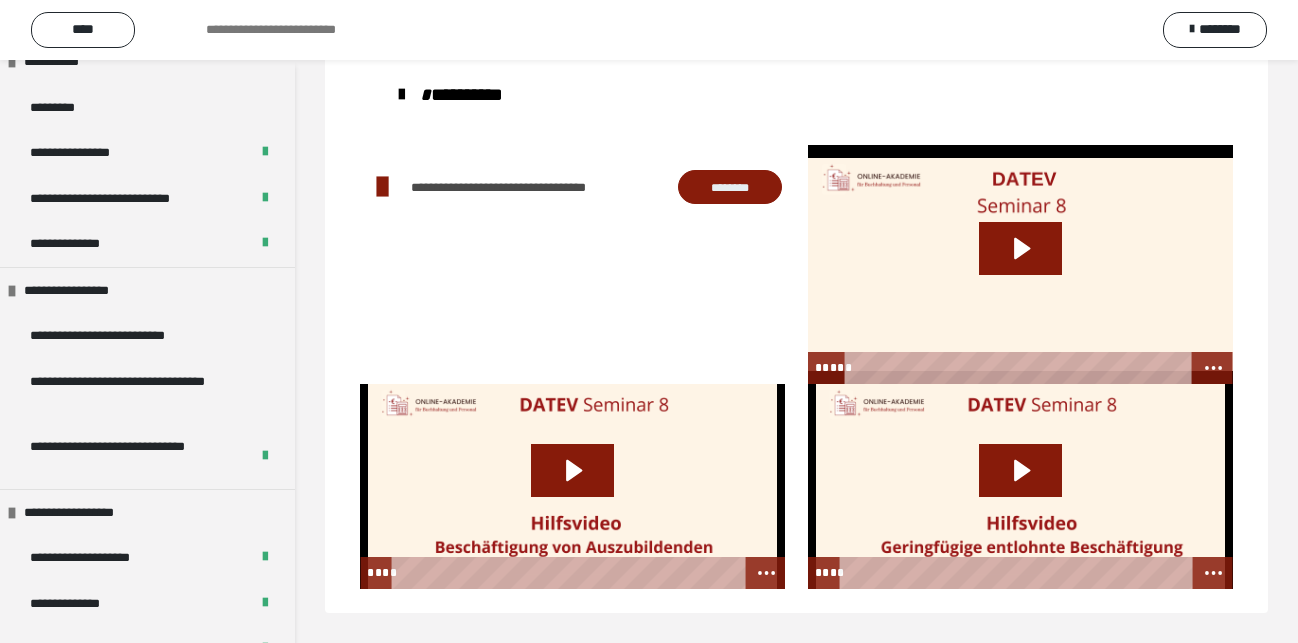 scroll, scrollTop: 1113, scrollLeft: 0, axis: vertical 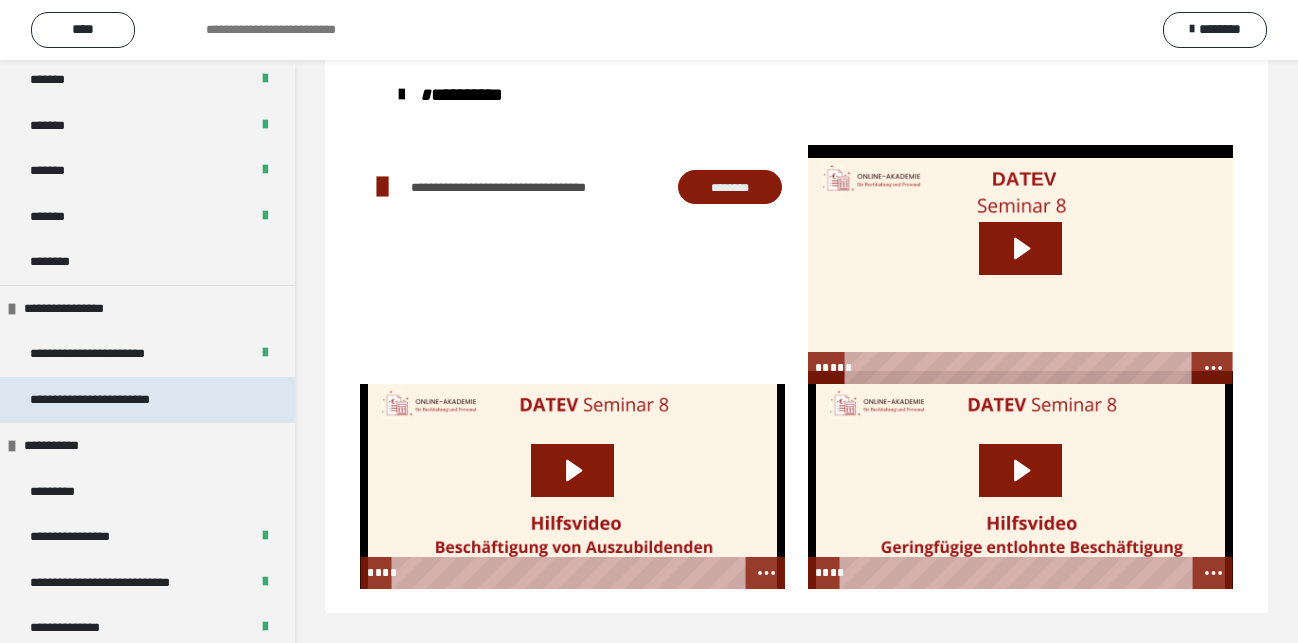 click on "**********" at bounding box center (105, 400) 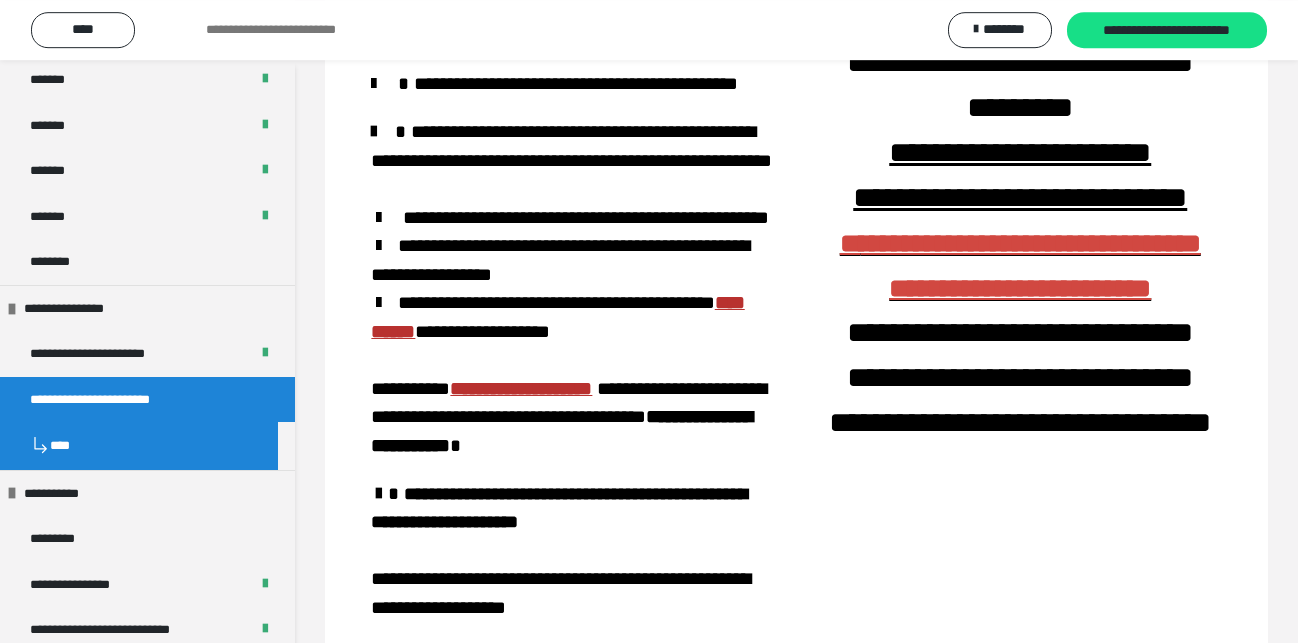 scroll, scrollTop: 306, scrollLeft: 0, axis: vertical 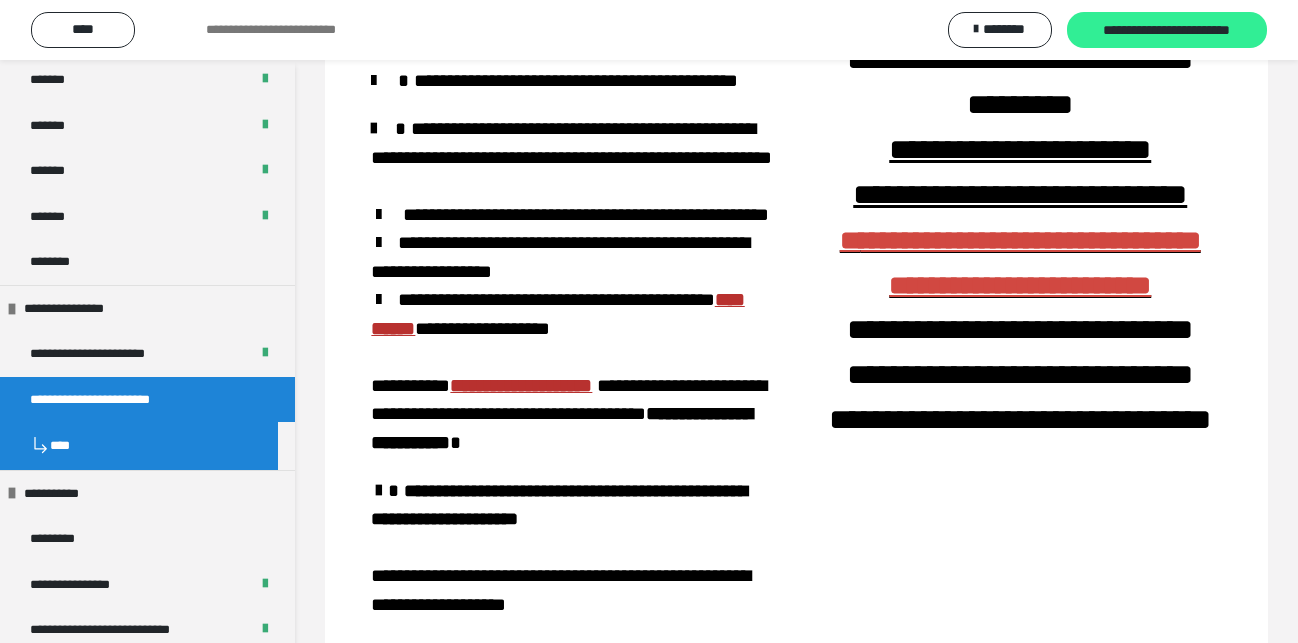click on "**********" at bounding box center (1167, 31) 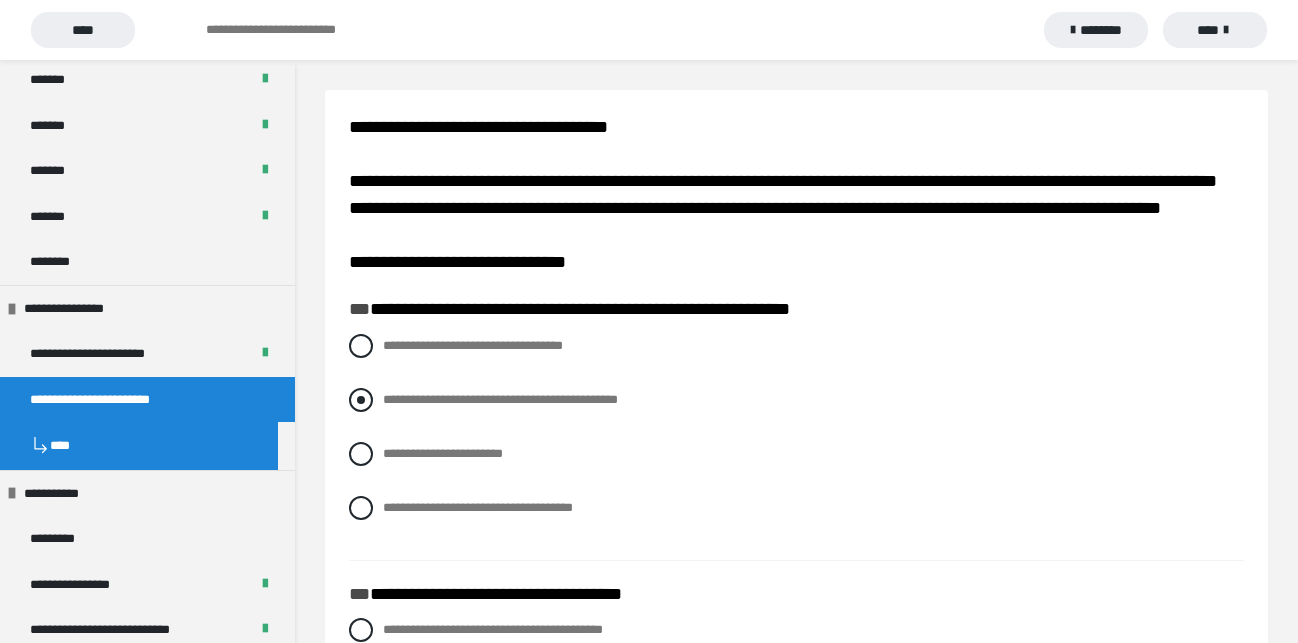 click at bounding box center [361, 400] 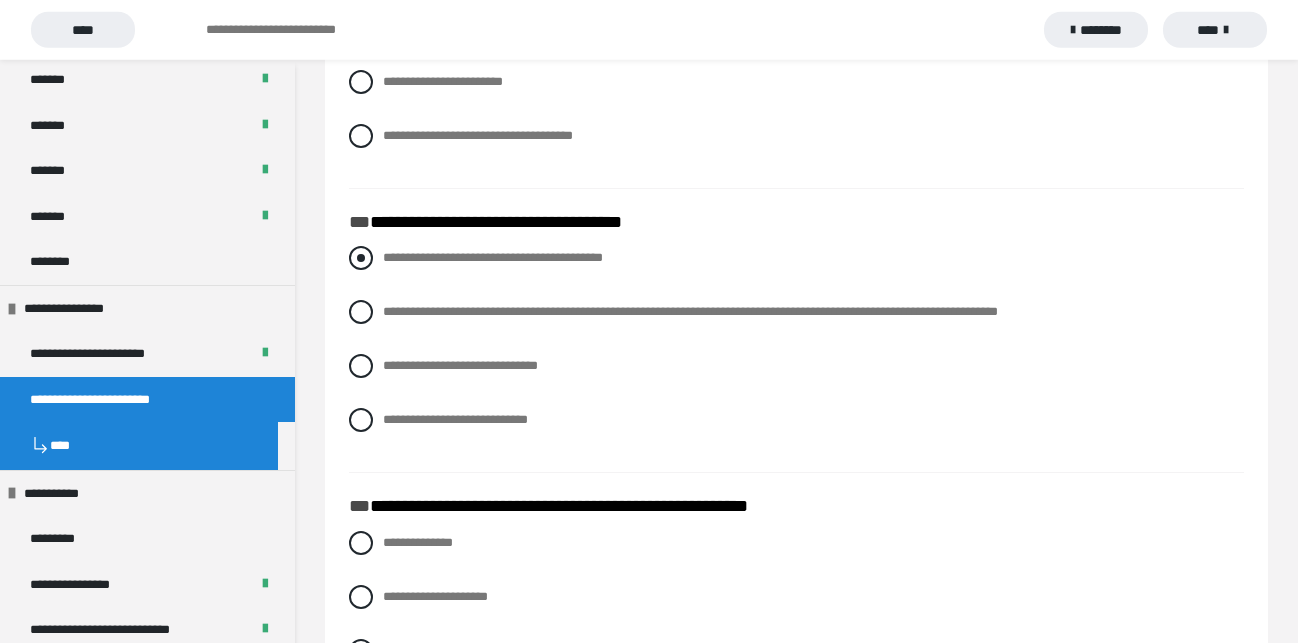 scroll, scrollTop: 408, scrollLeft: 0, axis: vertical 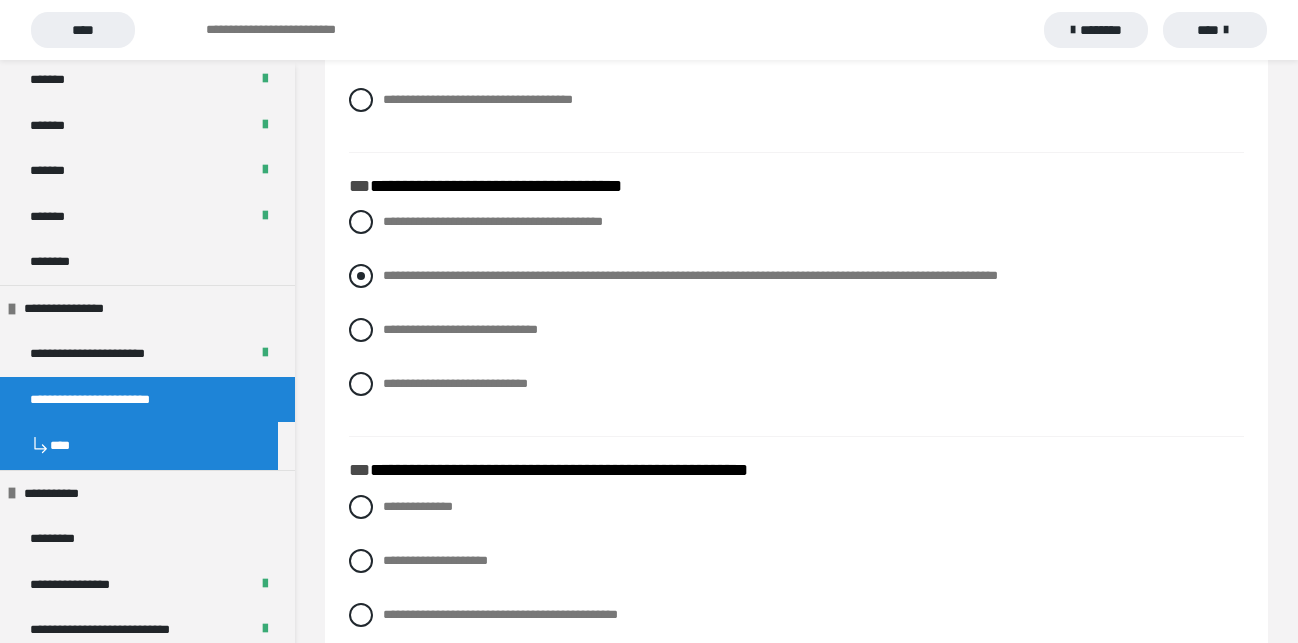 click at bounding box center [361, 276] 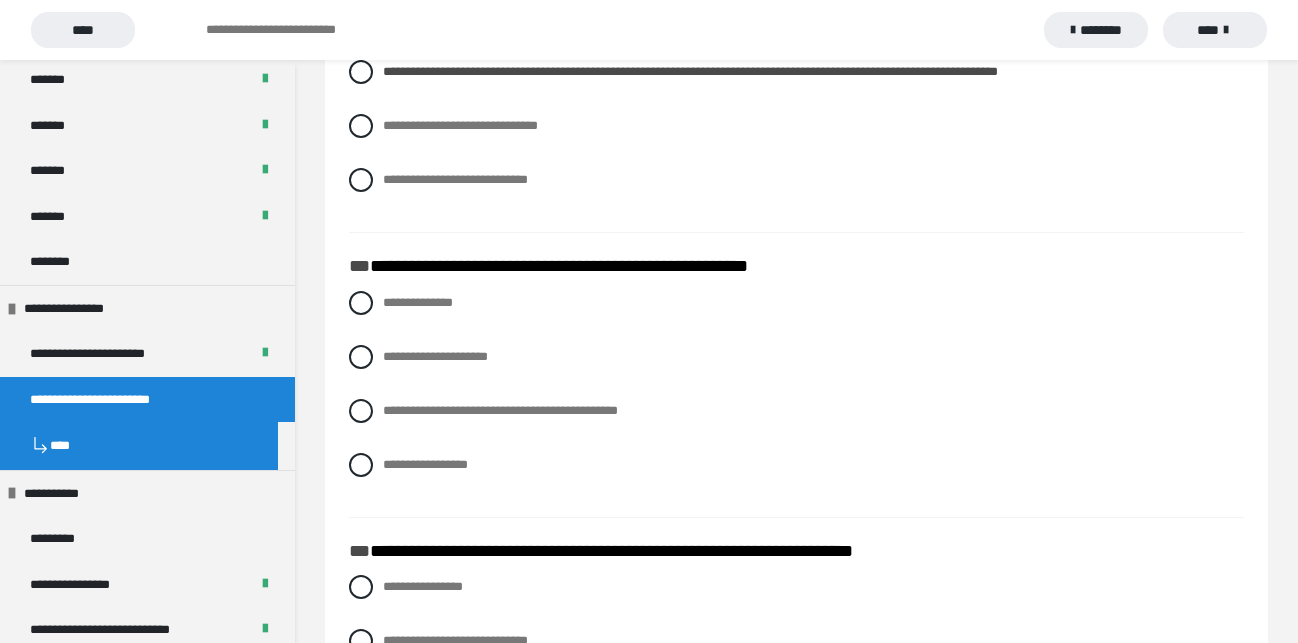 scroll, scrollTop: 714, scrollLeft: 0, axis: vertical 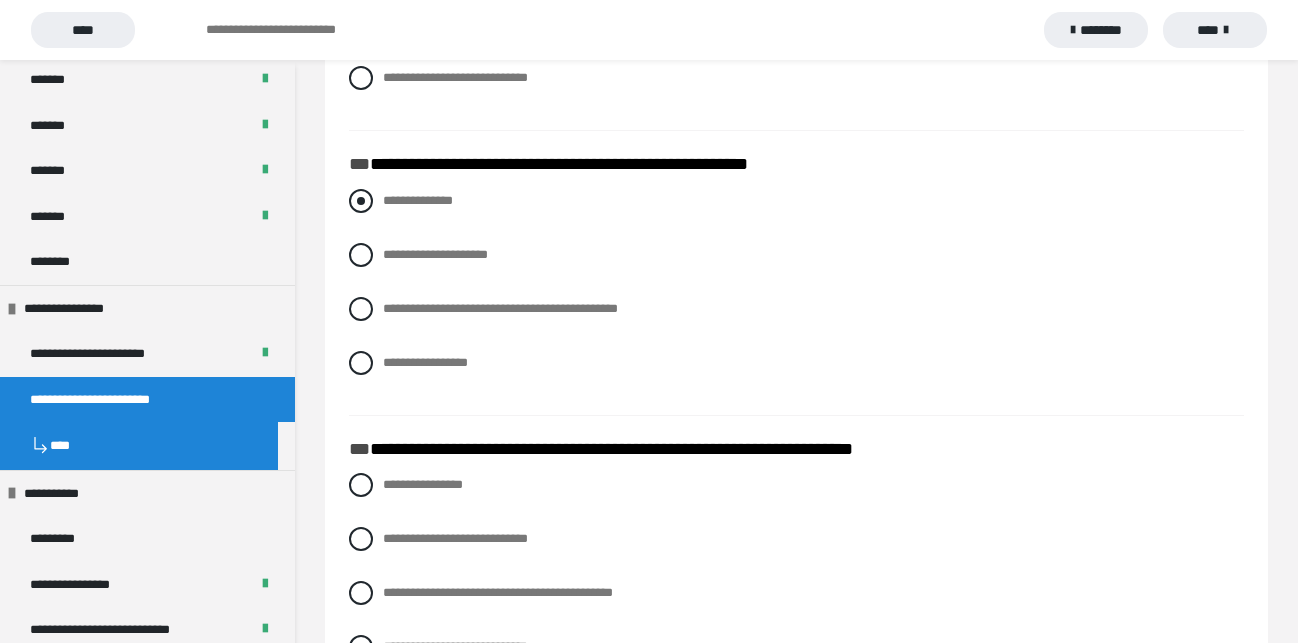 click at bounding box center [361, 201] 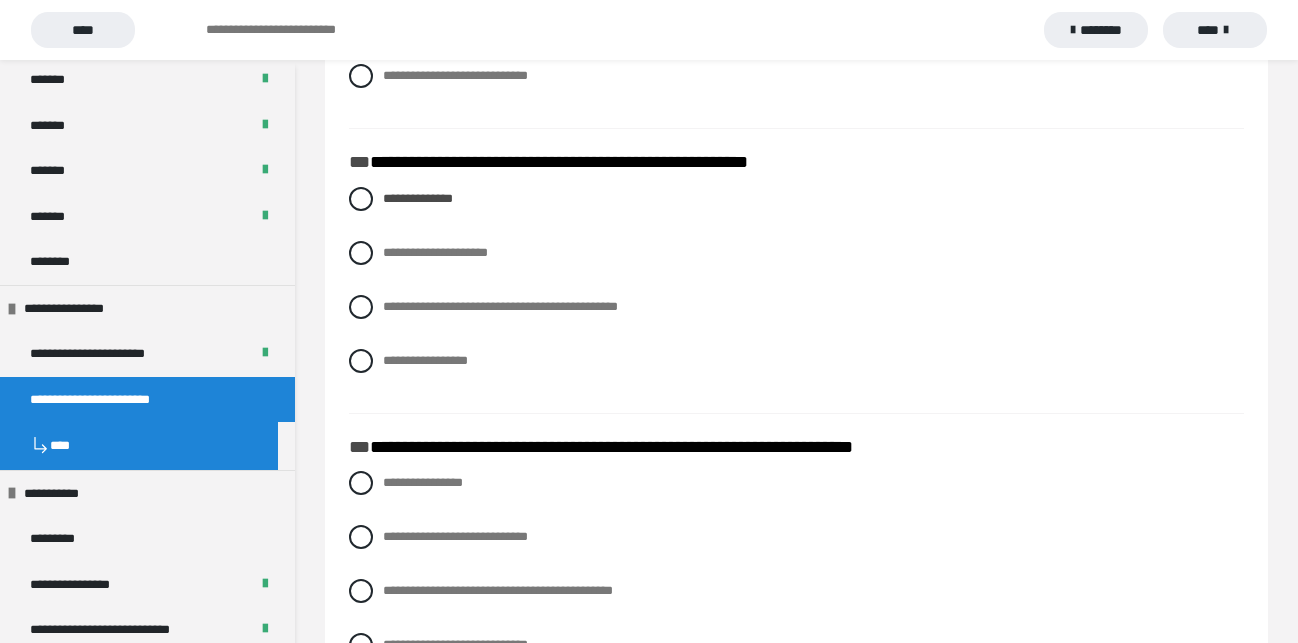 scroll, scrollTop: 714, scrollLeft: 0, axis: vertical 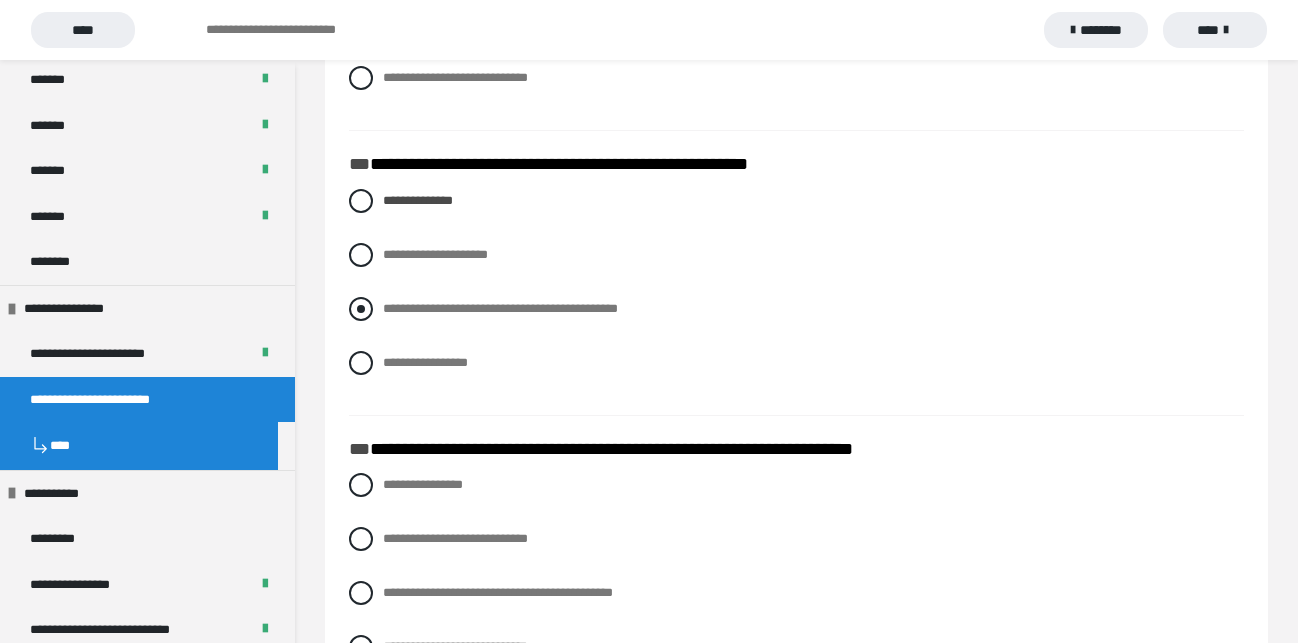 click at bounding box center (361, 309) 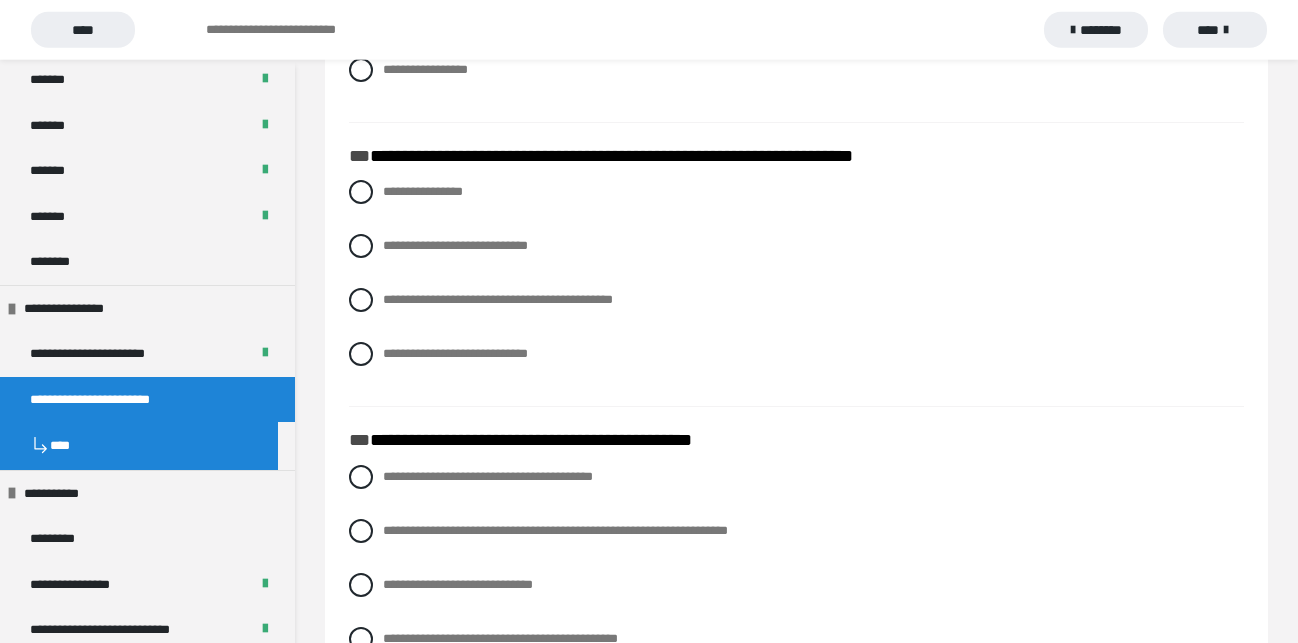 scroll, scrollTop: 1020, scrollLeft: 0, axis: vertical 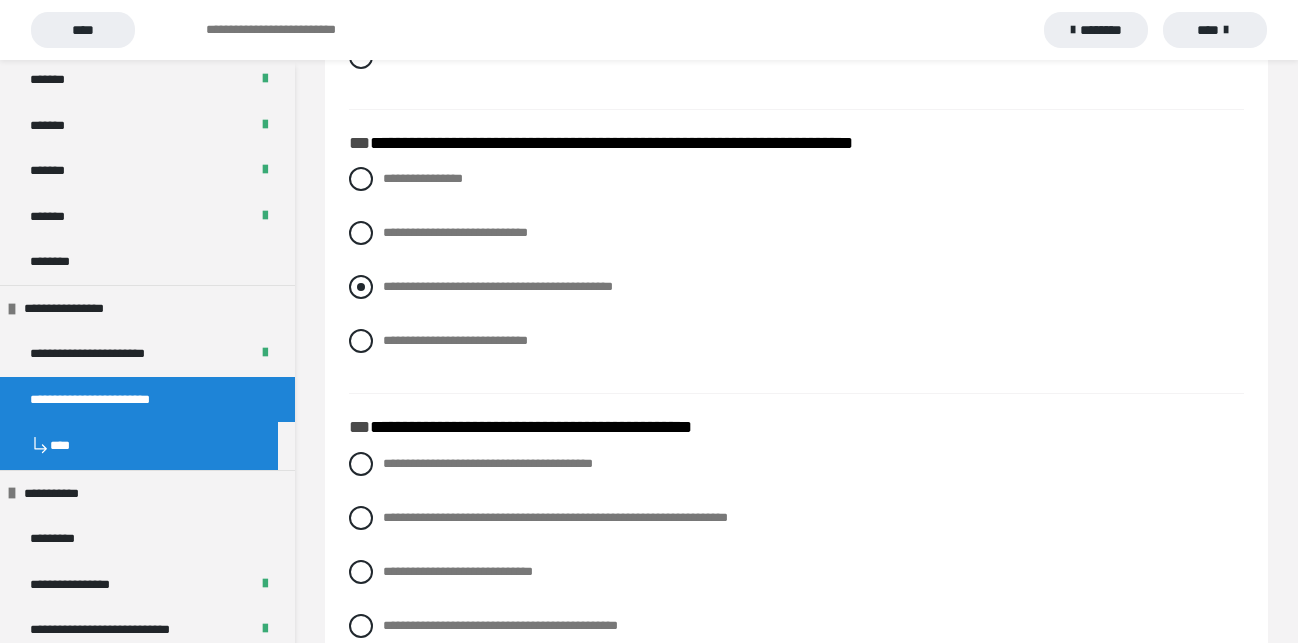 click at bounding box center [361, 287] 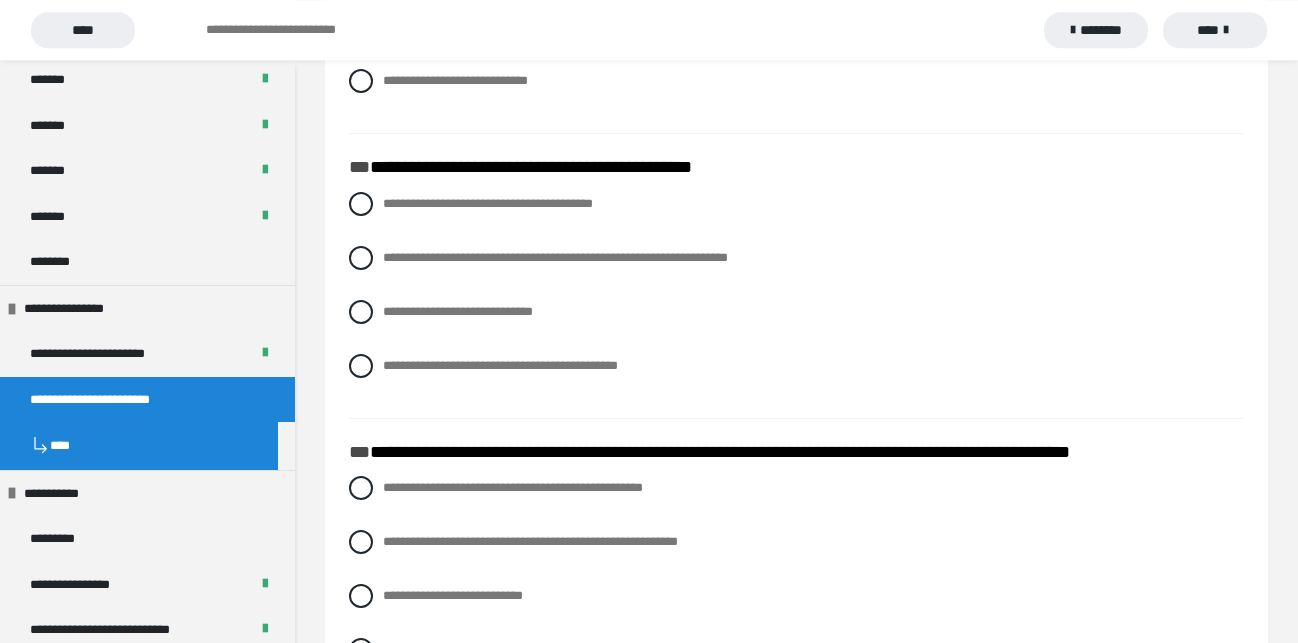 scroll, scrollTop: 1326, scrollLeft: 0, axis: vertical 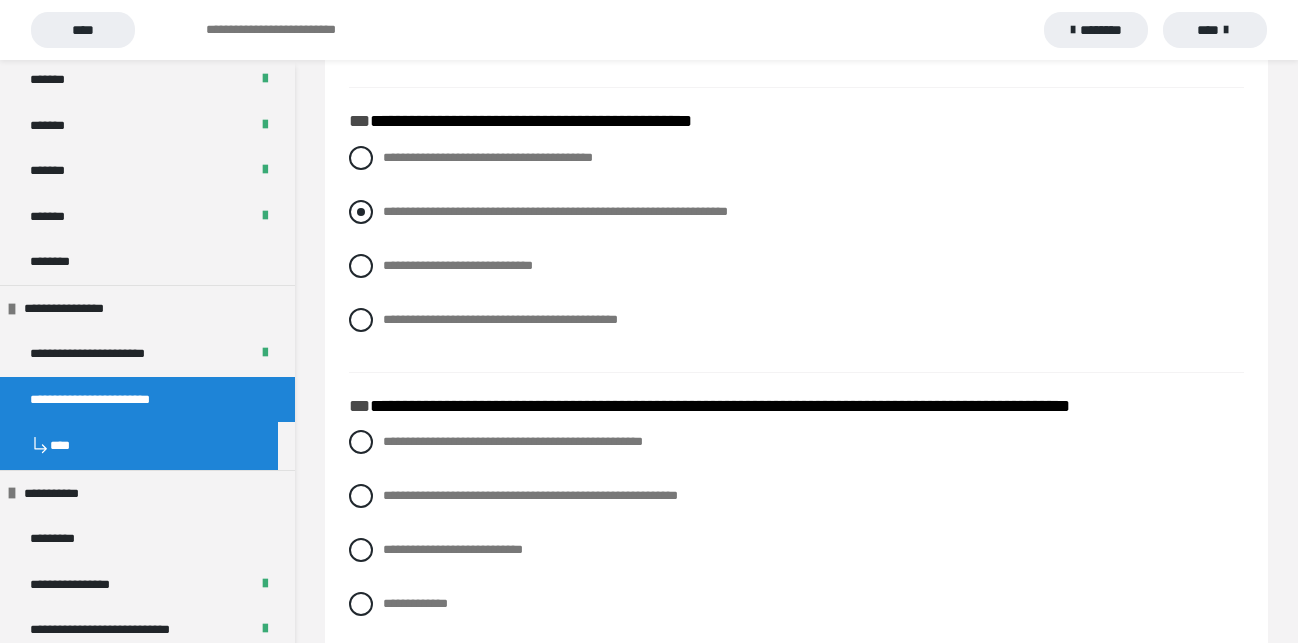 click at bounding box center (361, 212) 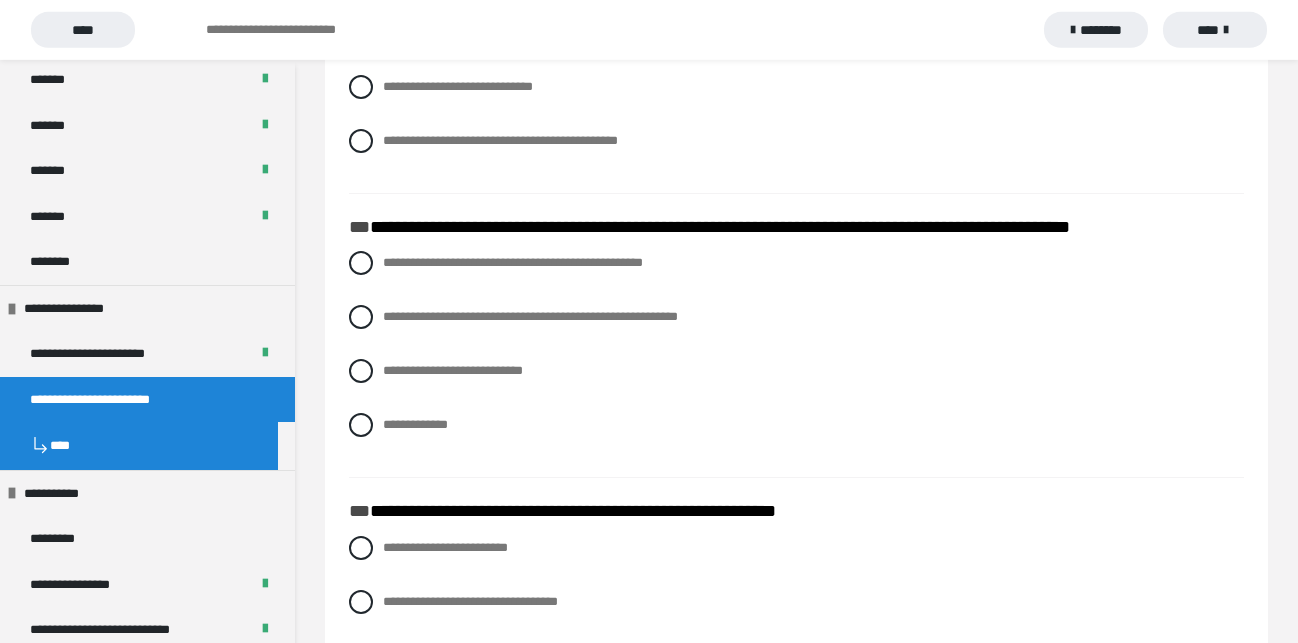 scroll, scrollTop: 1530, scrollLeft: 0, axis: vertical 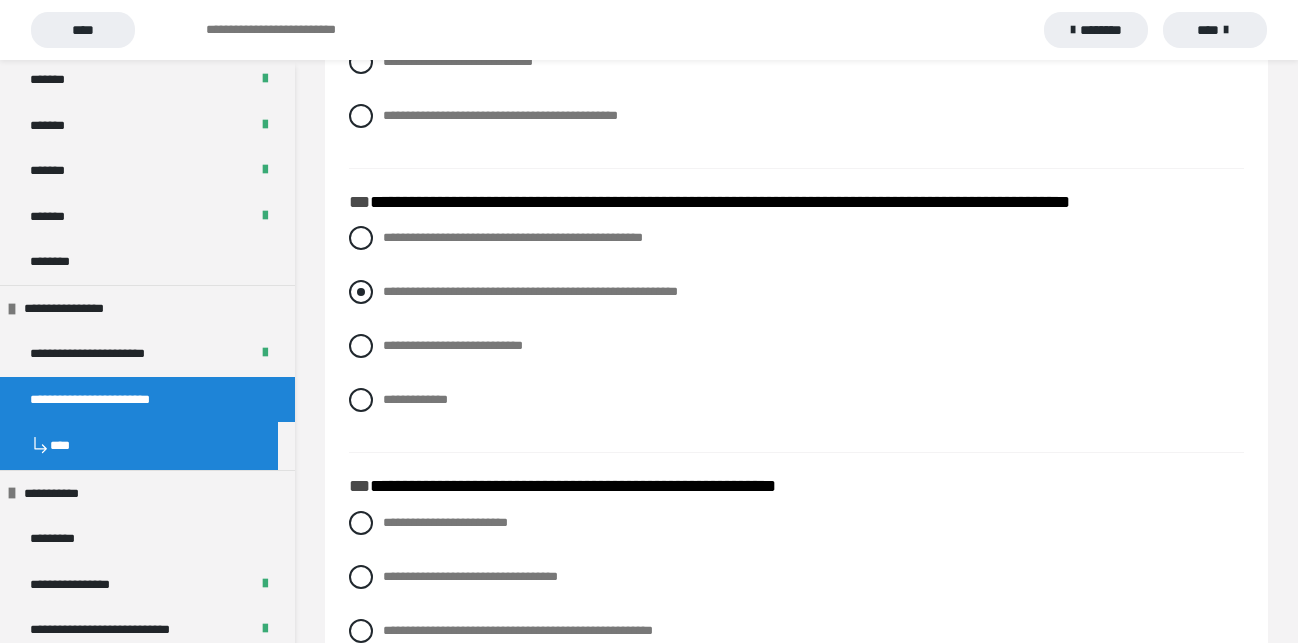 click at bounding box center [361, 292] 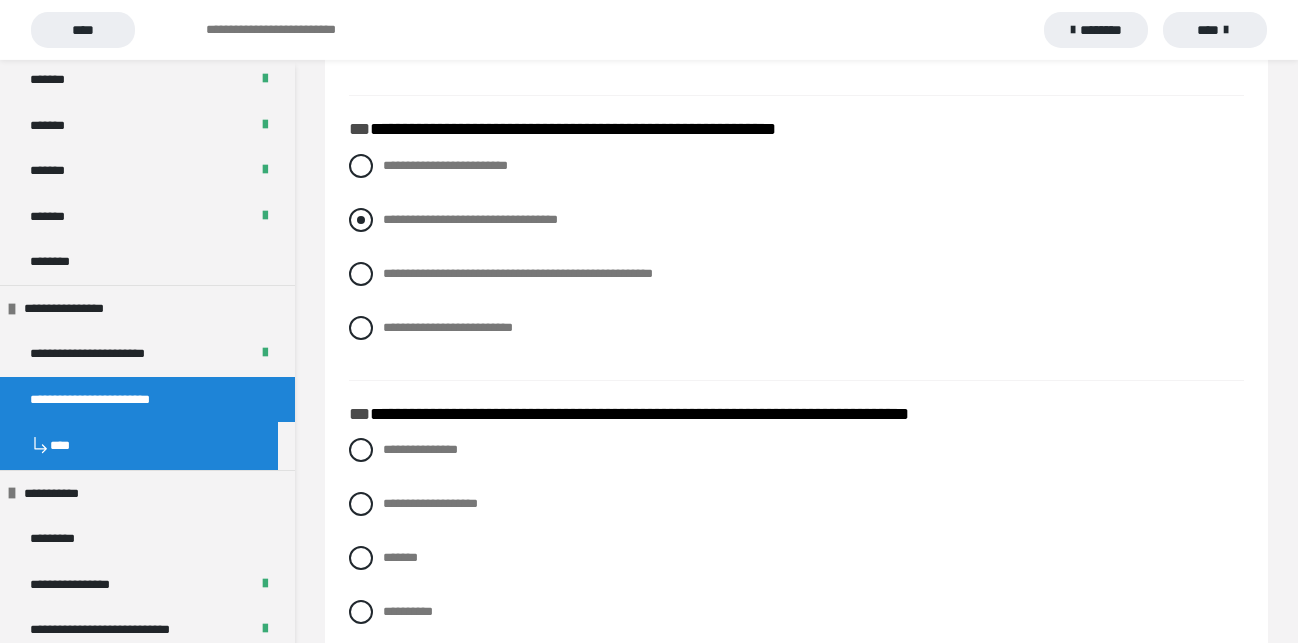 scroll, scrollTop: 1938, scrollLeft: 0, axis: vertical 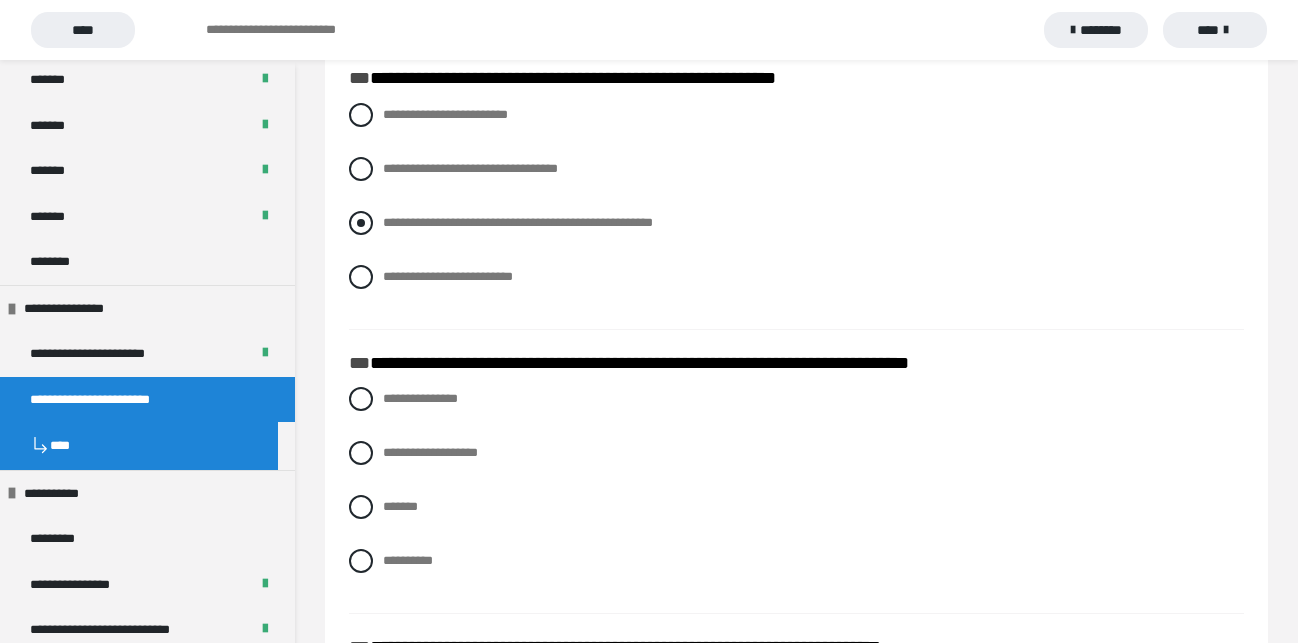 click at bounding box center (361, 223) 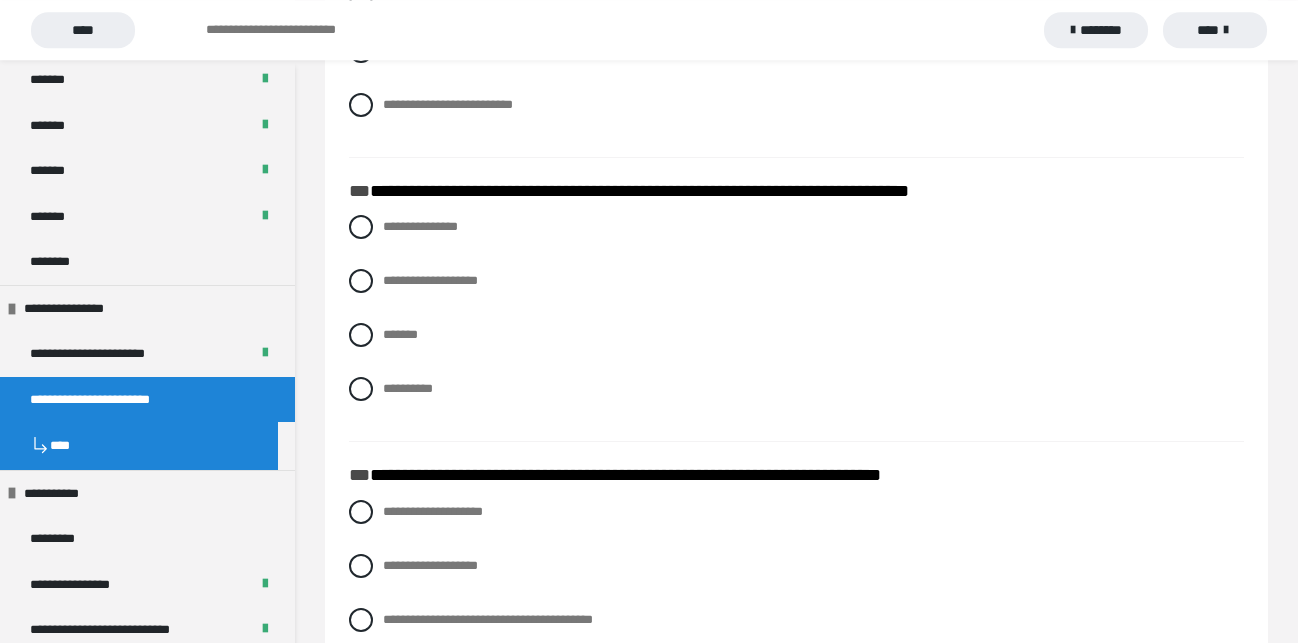 scroll, scrollTop: 2142, scrollLeft: 0, axis: vertical 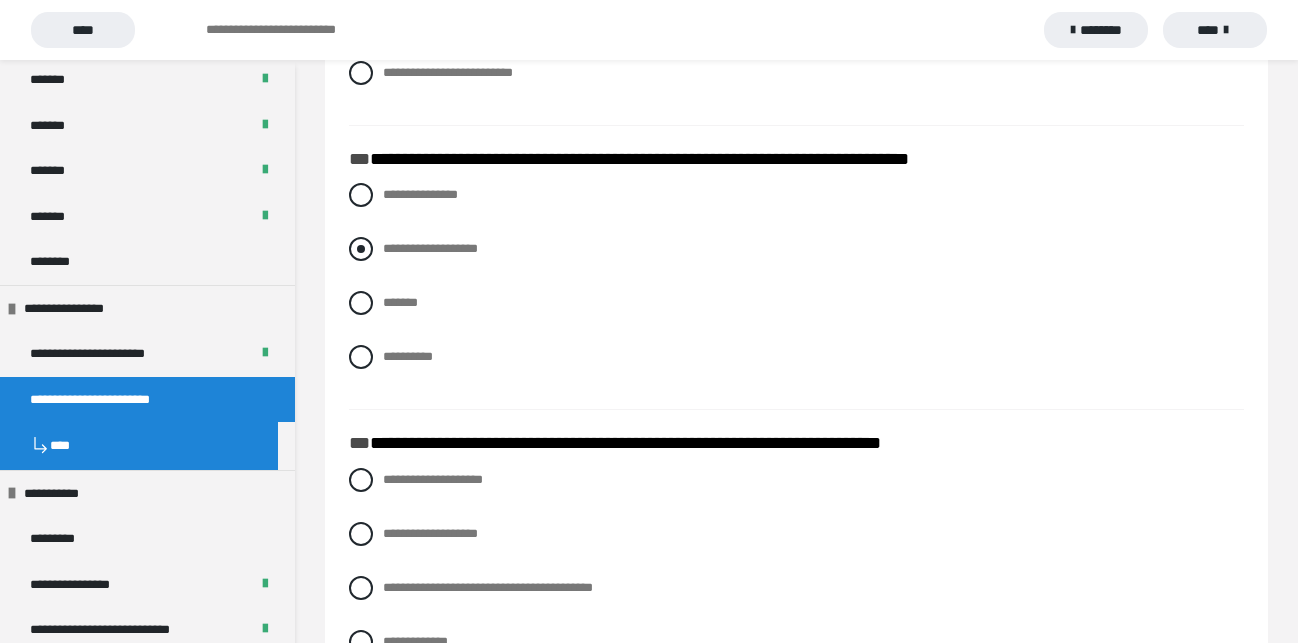 click at bounding box center (361, 249) 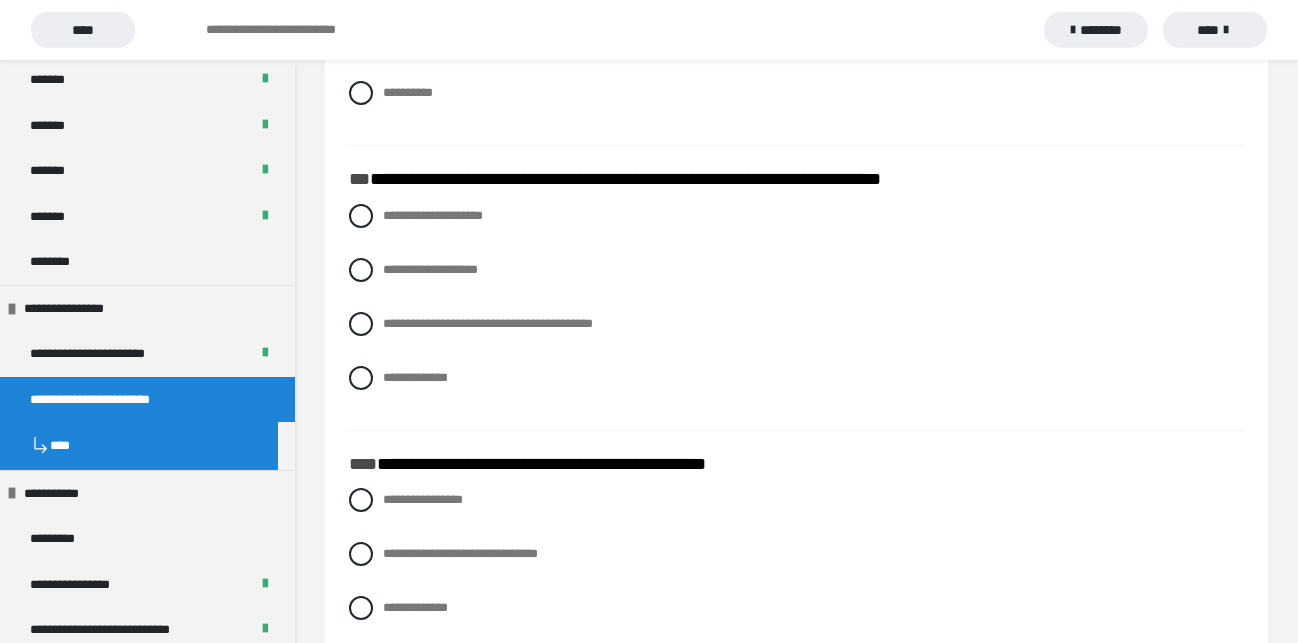 scroll, scrollTop: 2448, scrollLeft: 0, axis: vertical 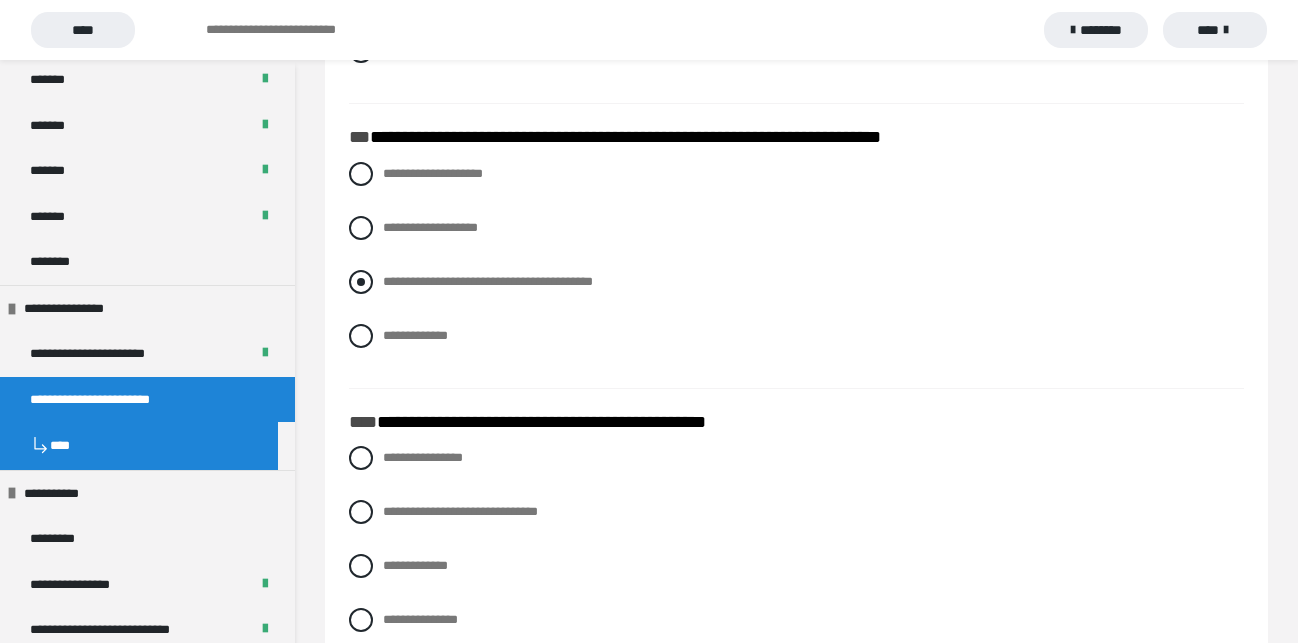 click at bounding box center (361, 282) 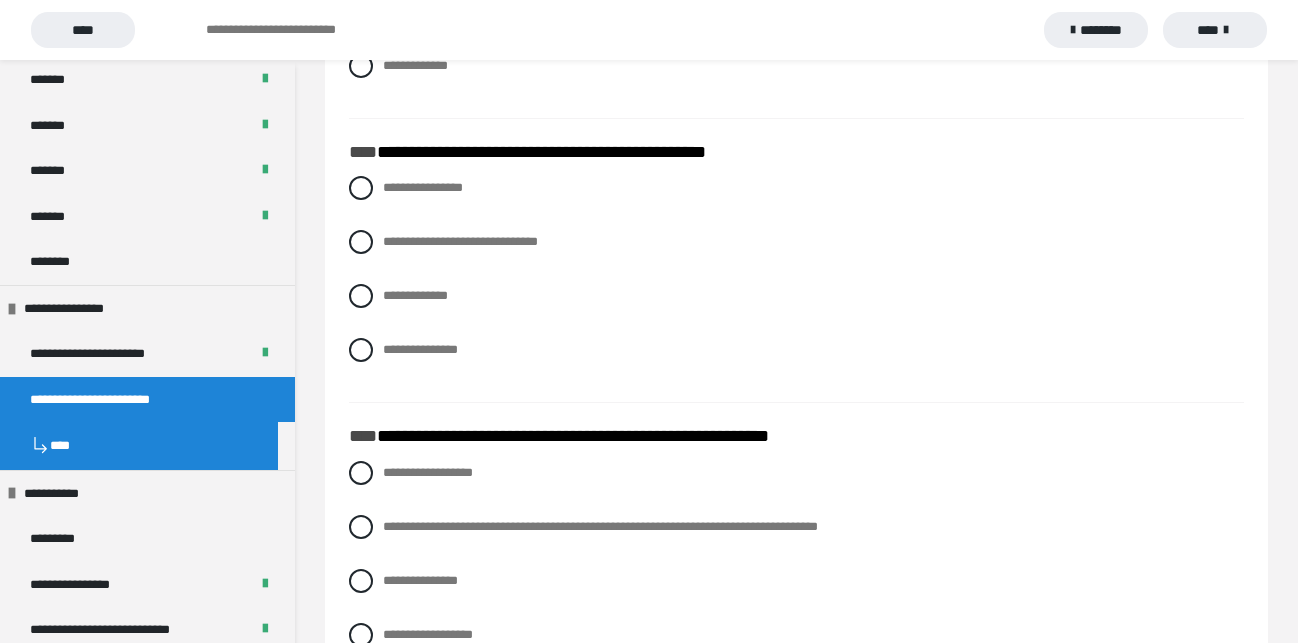 scroll, scrollTop: 2754, scrollLeft: 0, axis: vertical 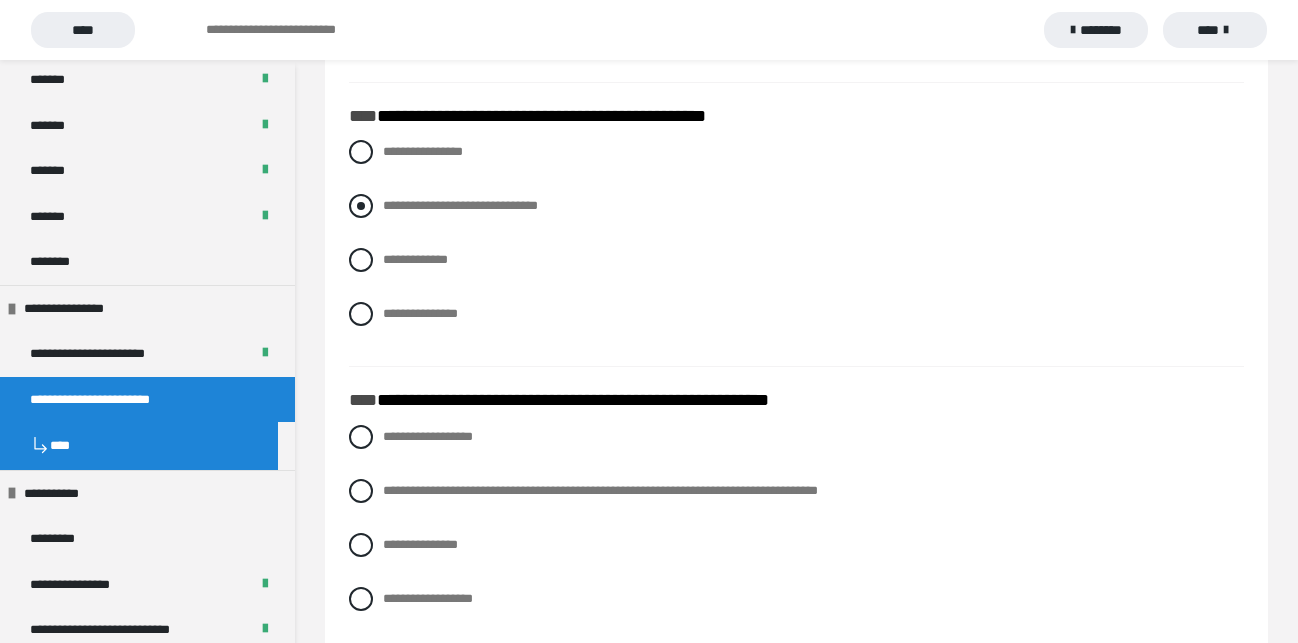 click at bounding box center (361, 206) 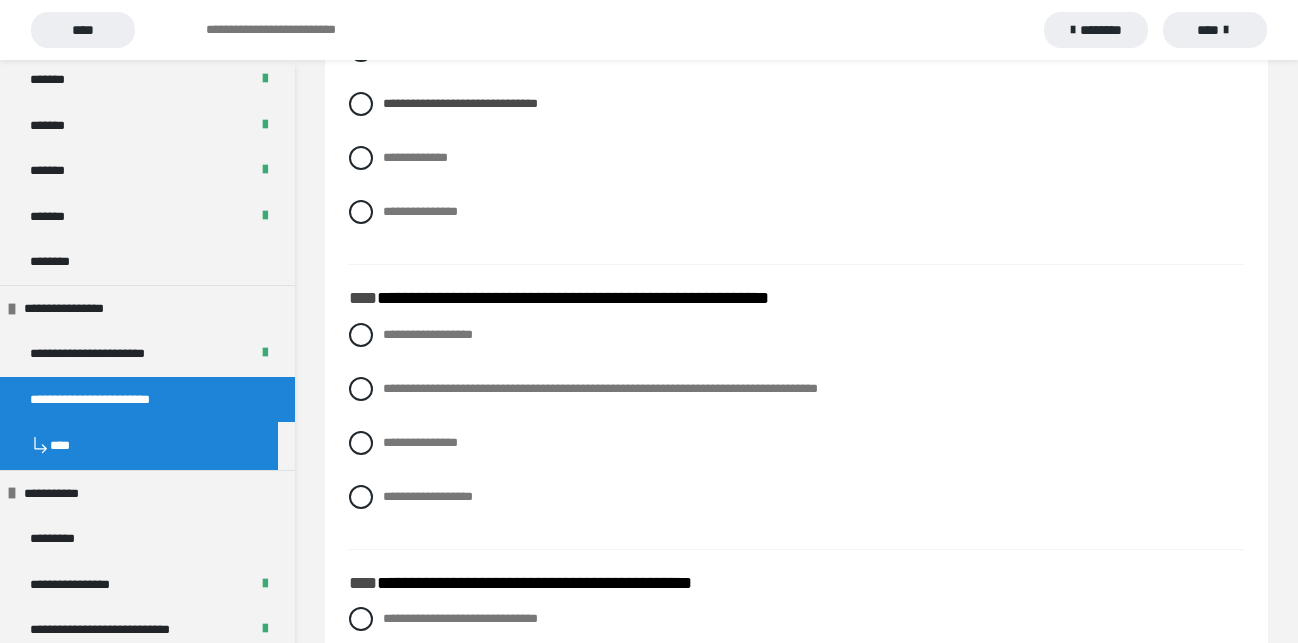 scroll, scrollTop: 2958, scrollLeft: 0, axis: vertical 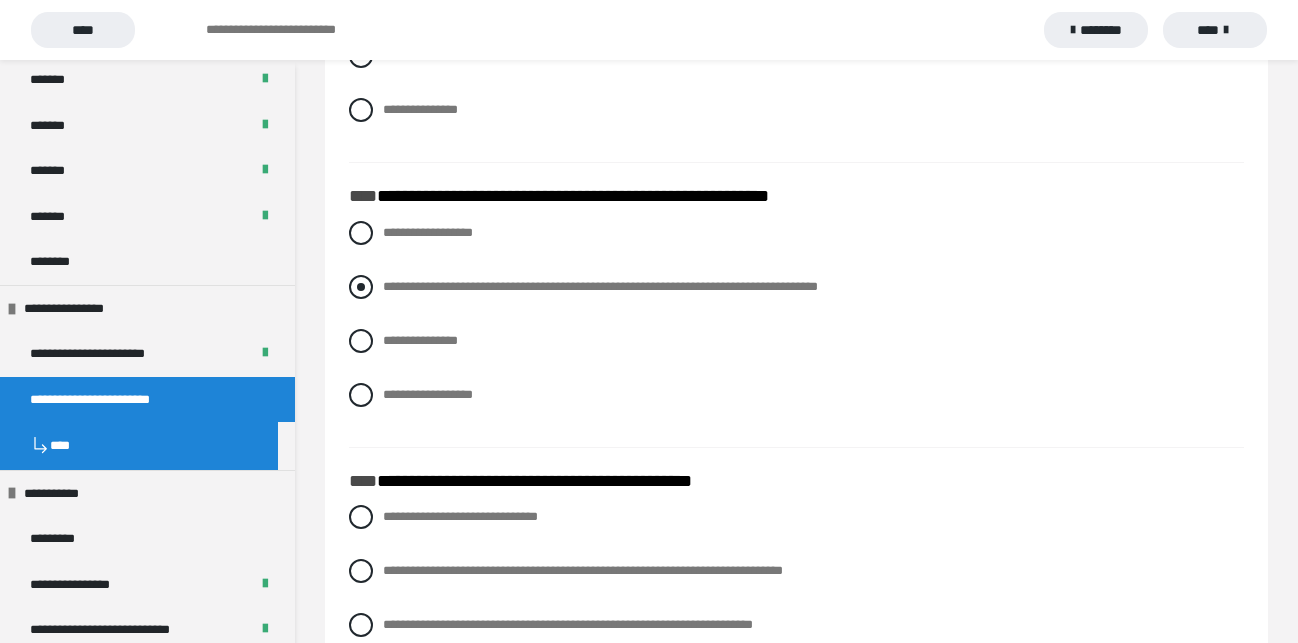click at bounding box center [361, 287] 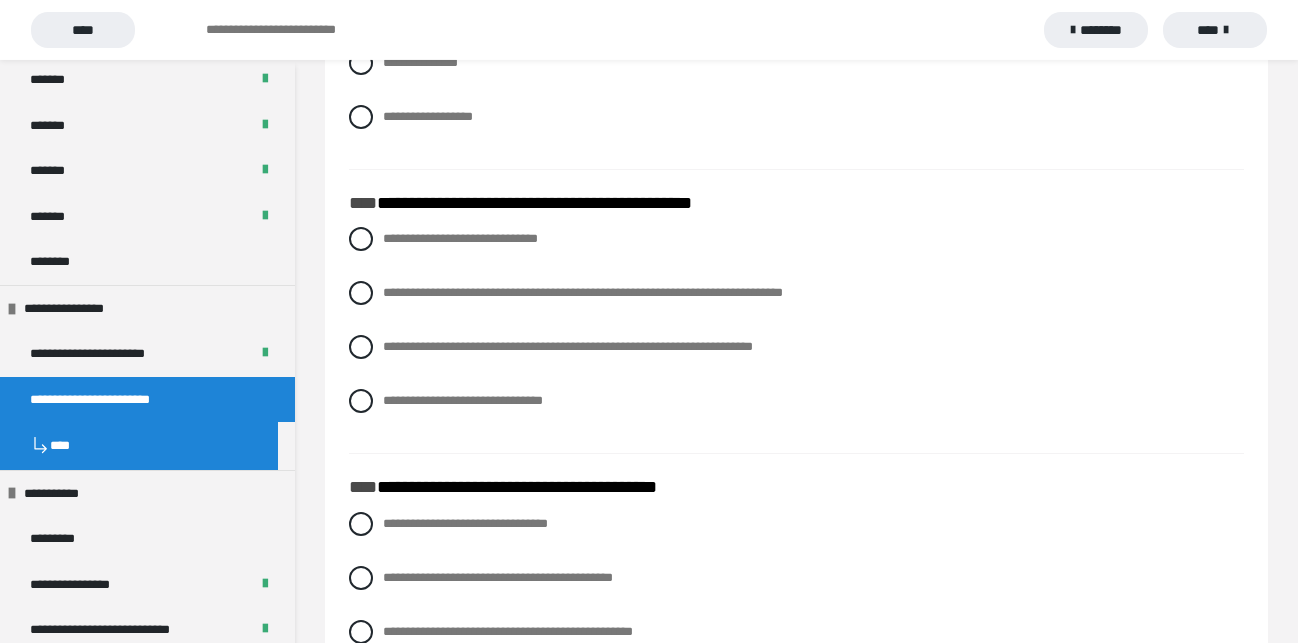scroll, scrollTop: 3264, scrollLeft: 0, axis: vertical 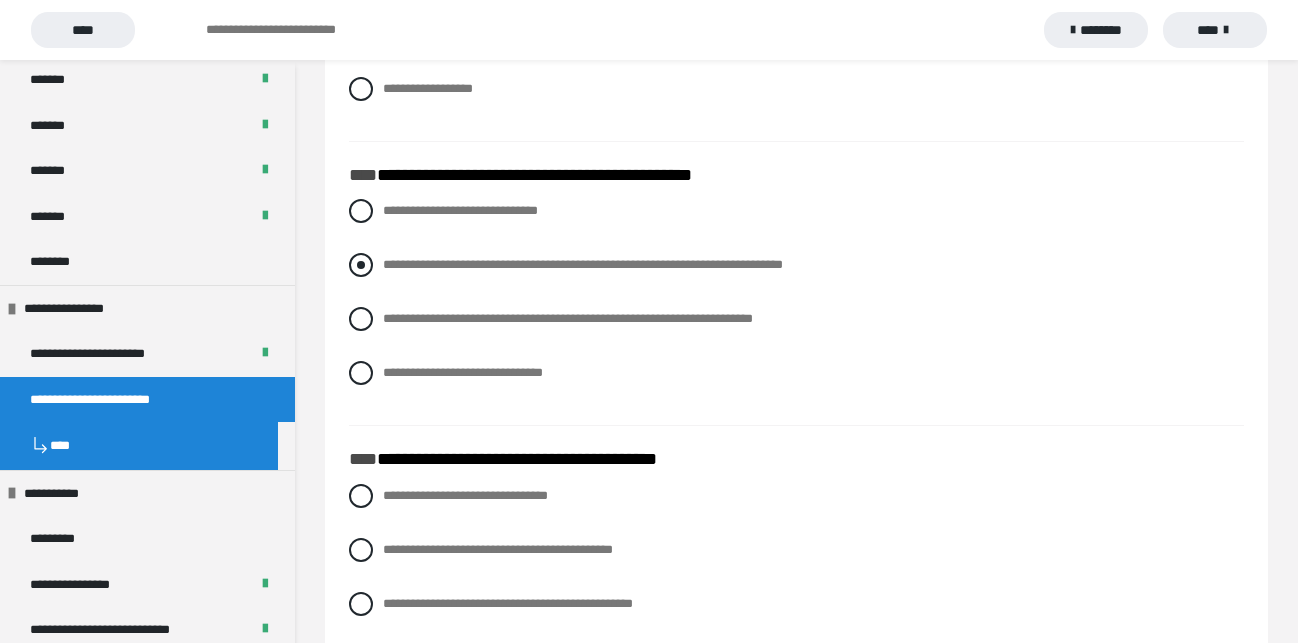 click at bounding box center (361, 265) 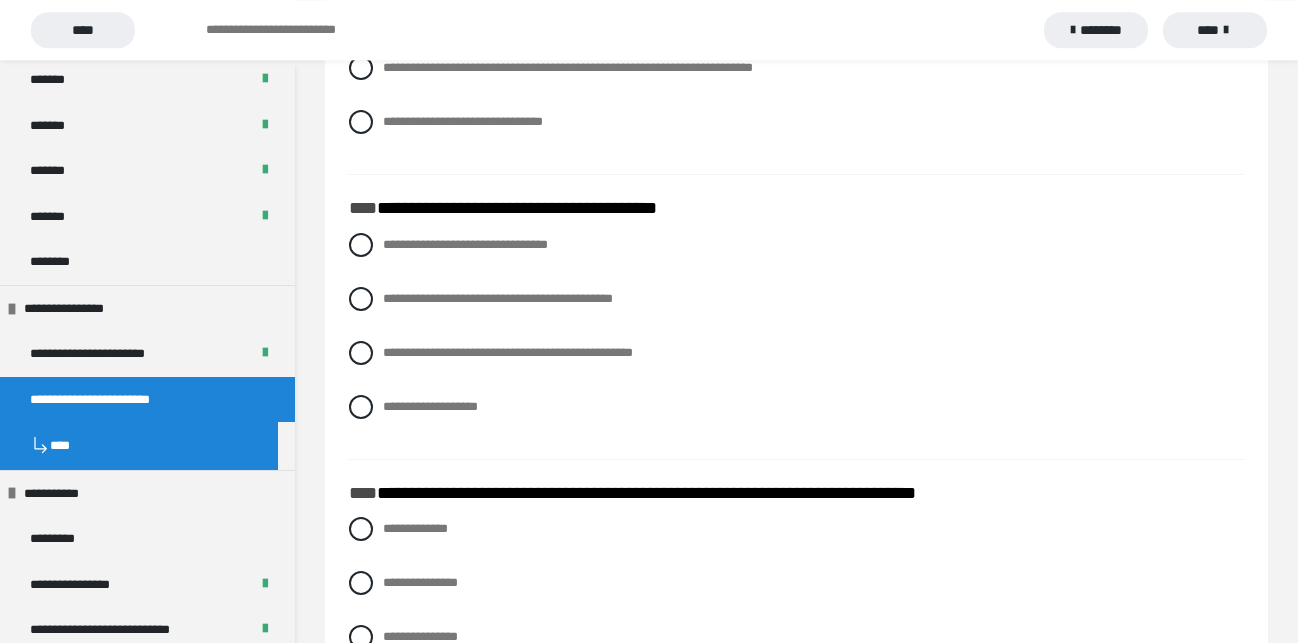 scroll, scrollTop: 3570, scrollLeft: 0, axis: vertical 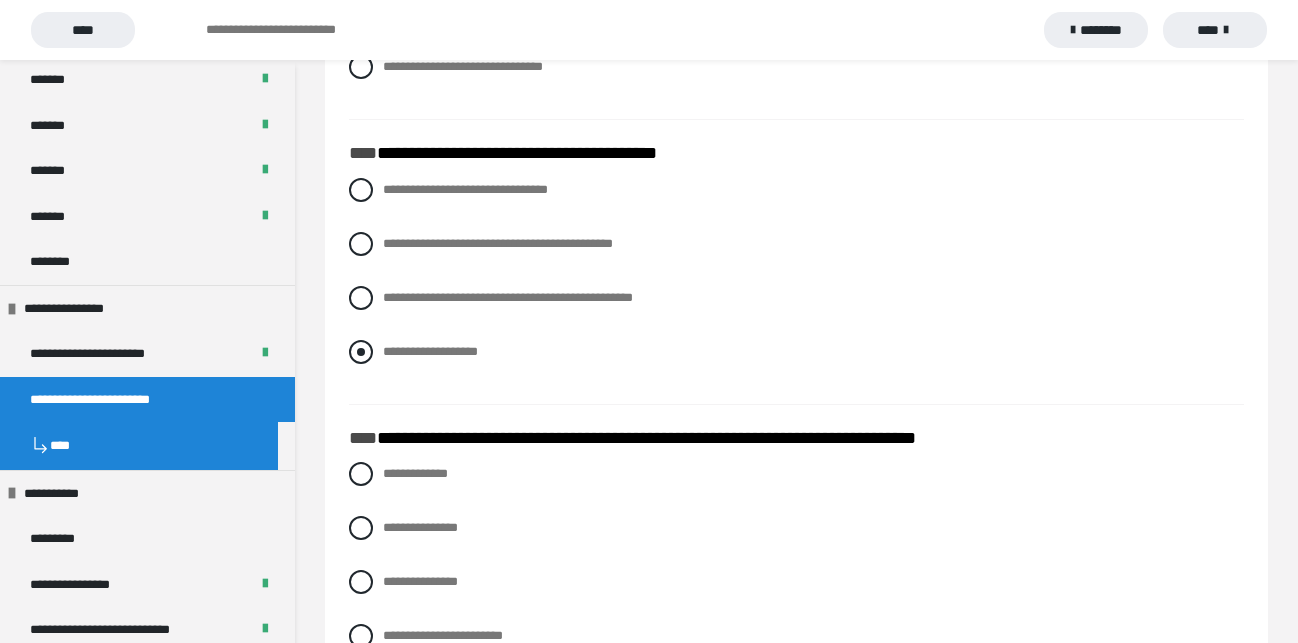 click at bounding box center (361, 352) 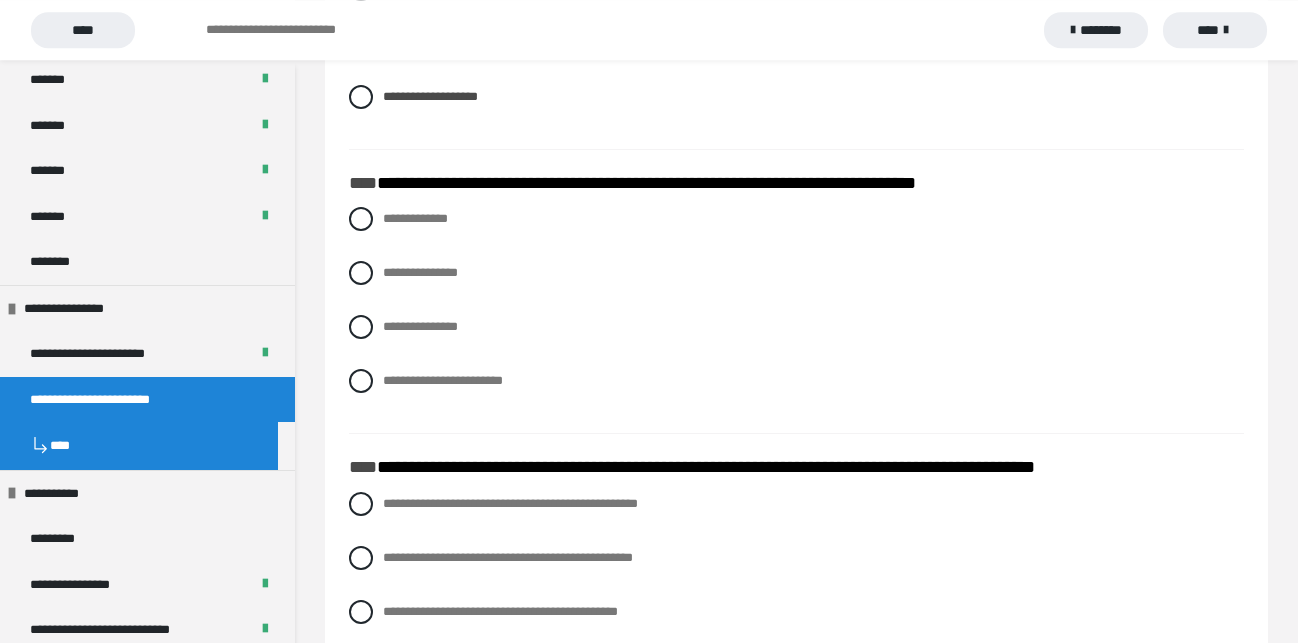 scroll, scrollTop: 3876, scrollLeft: 0, axis: vertical 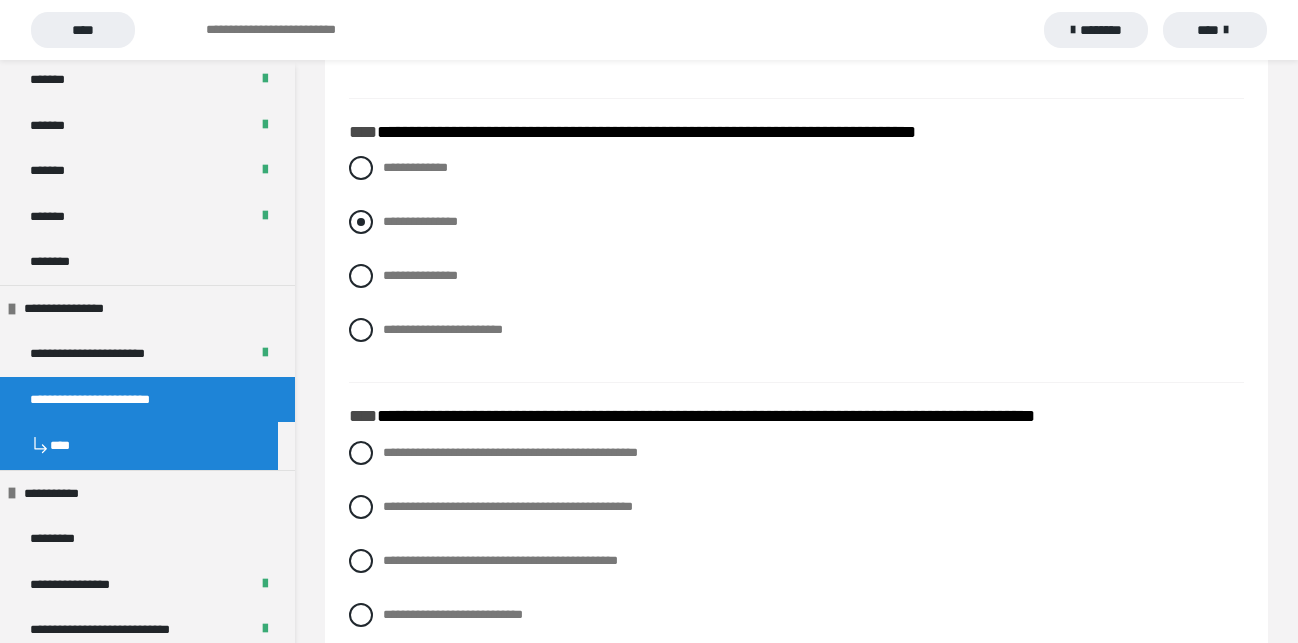 click at bounding box center (361, 222) 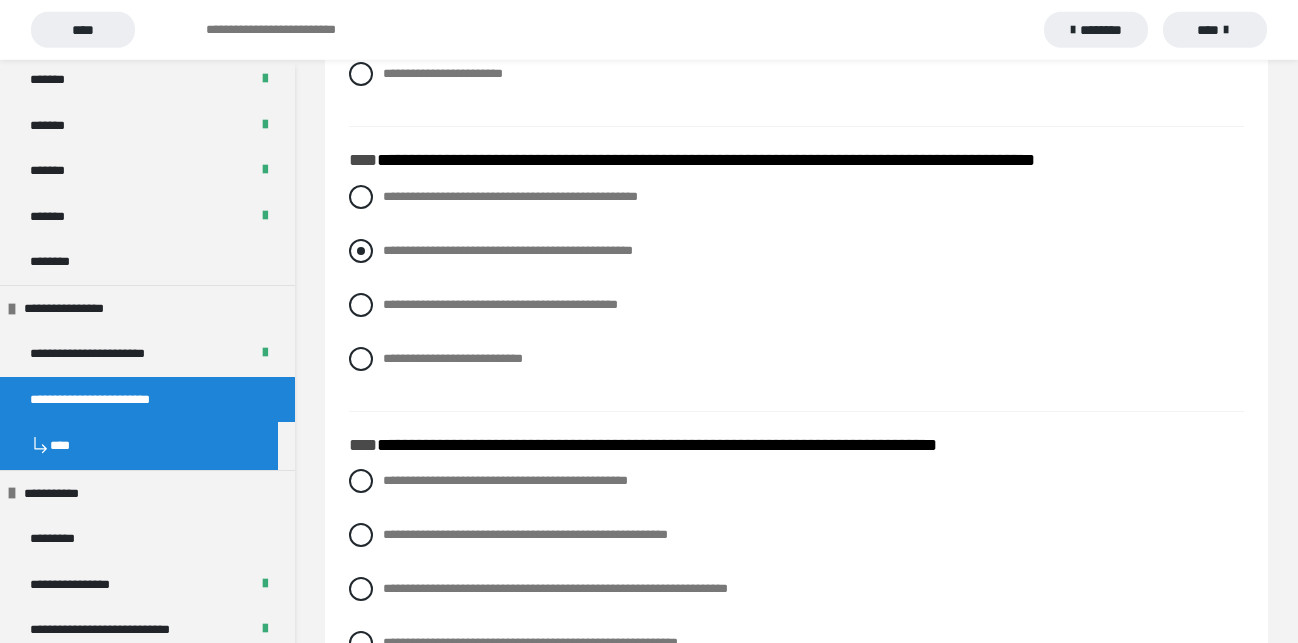 scroll, scrollTop: 4182, scrollLeft: 0, axis: vertical 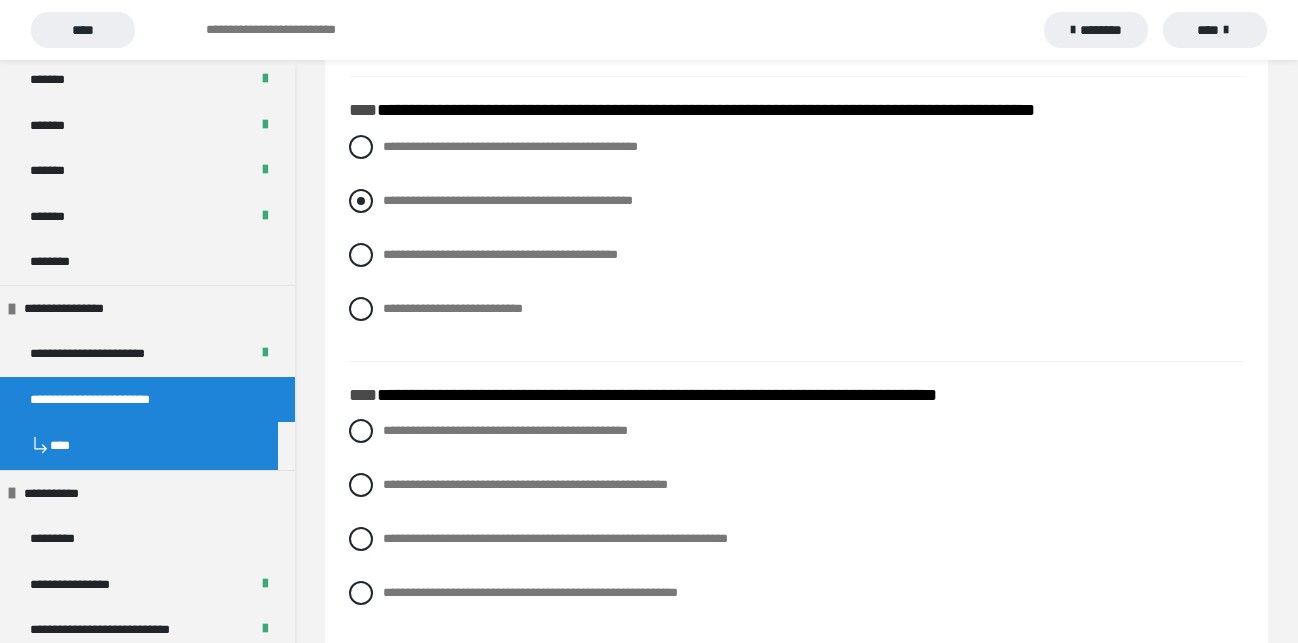 click at bounding box center [361, 201] 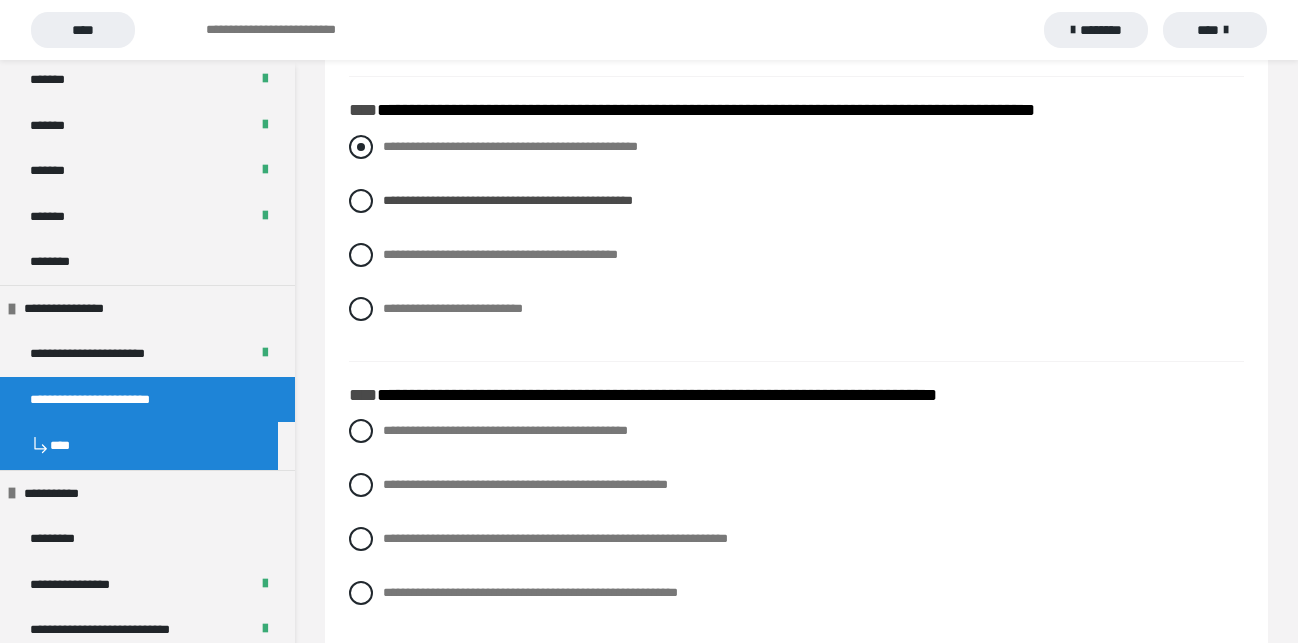 click at bounding box center (361, 147) 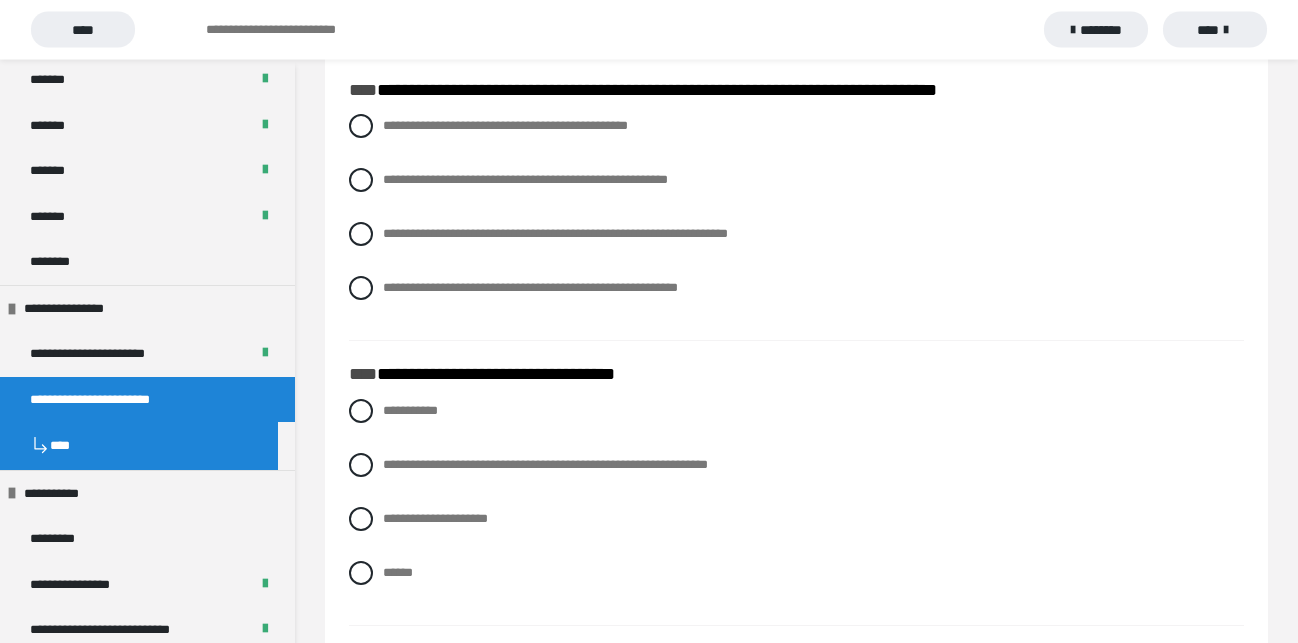 scroll, scrollTop: 4488, scrollLeft: 0, axis: vertical 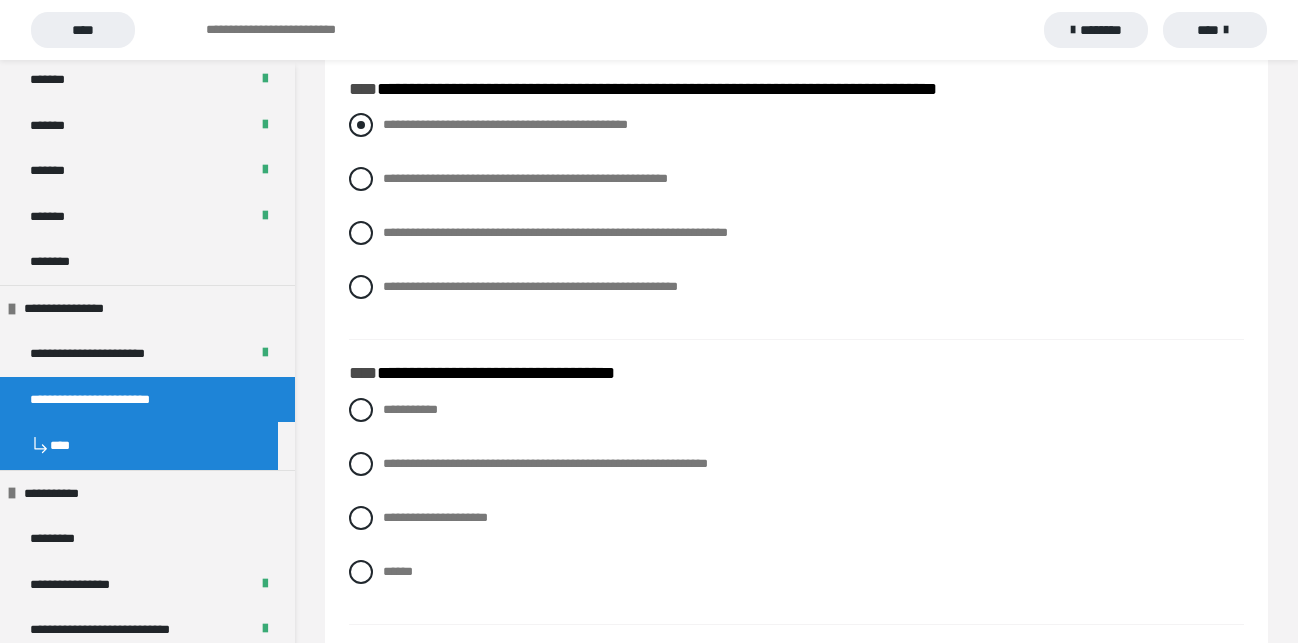 click at bounding box center [361, 125] 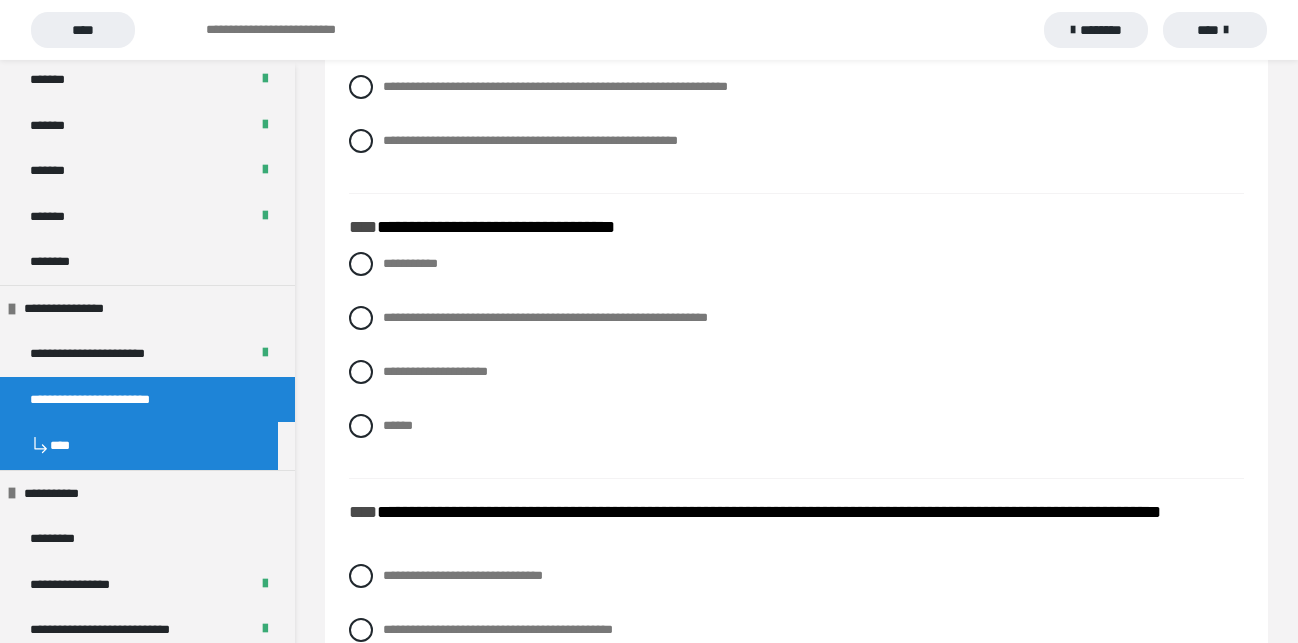scroll, scrollTop: 4692, scrollLeft: 0, axis: vertical 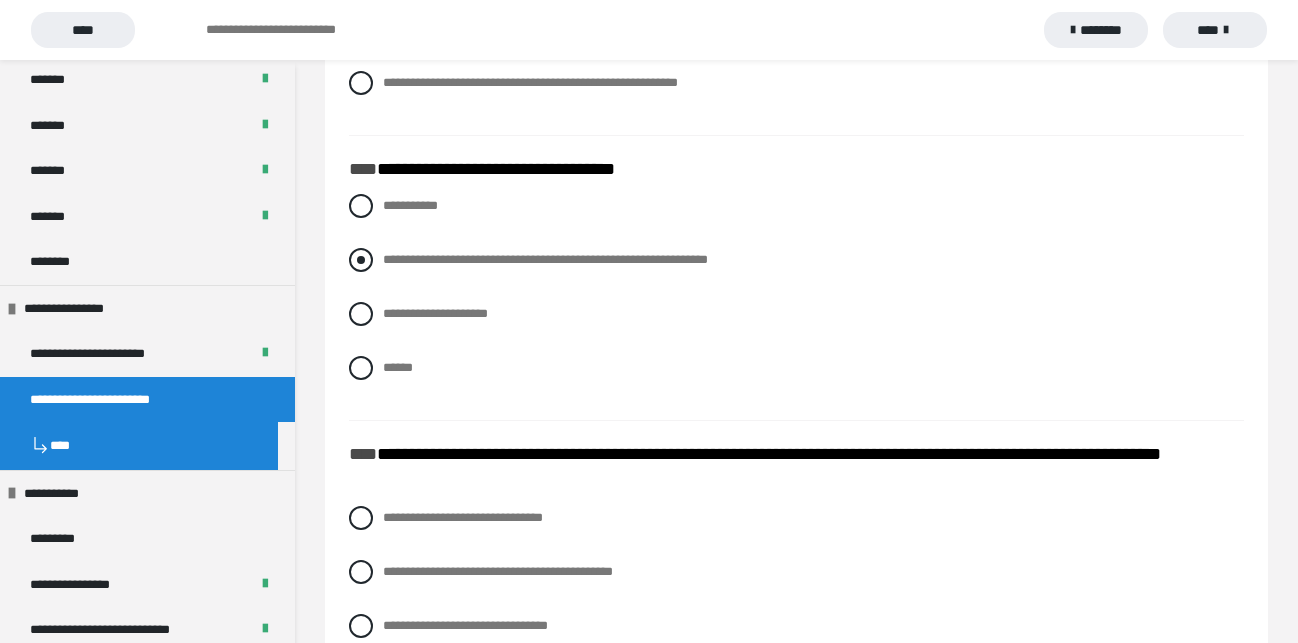 click at bounding box center [361, 260] 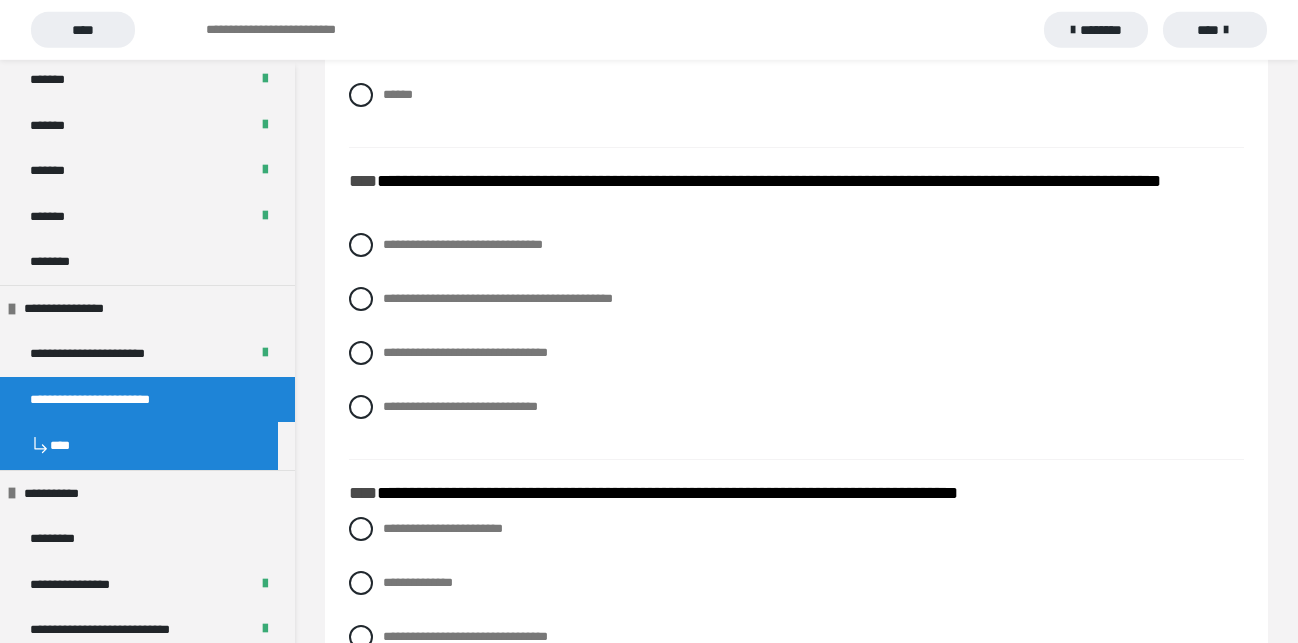 scroll, scrollTop: 4998, scrollLeft: 0, axis: vertical 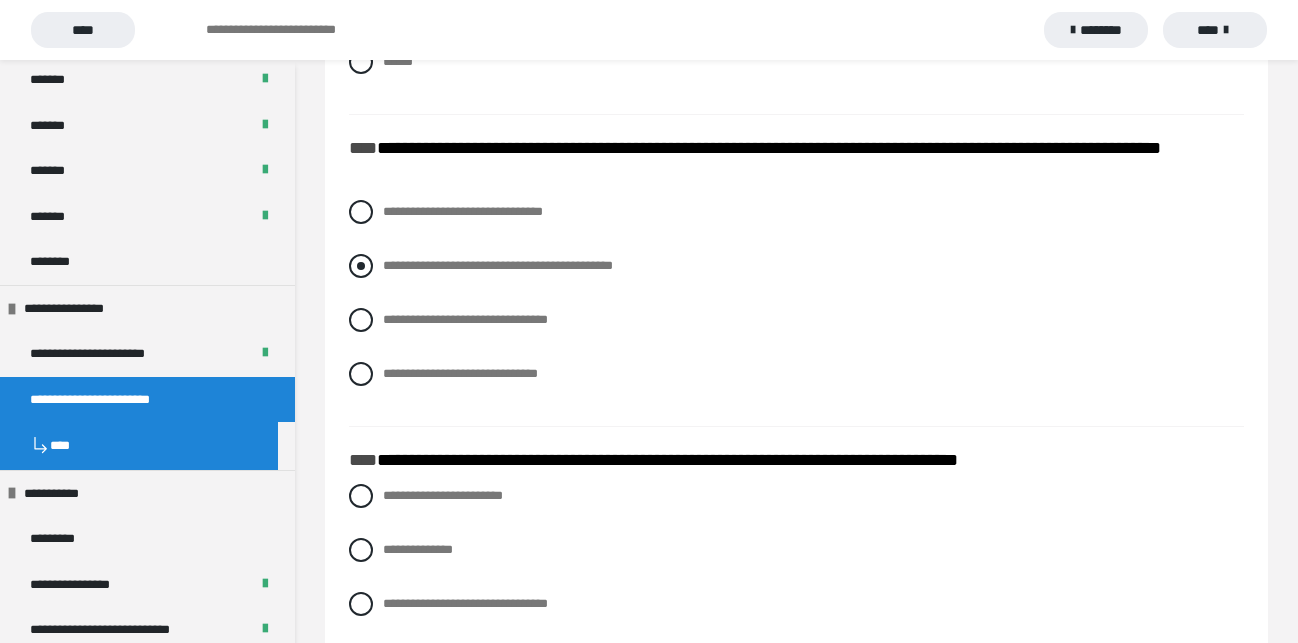 click at bounding box center [361, 266] 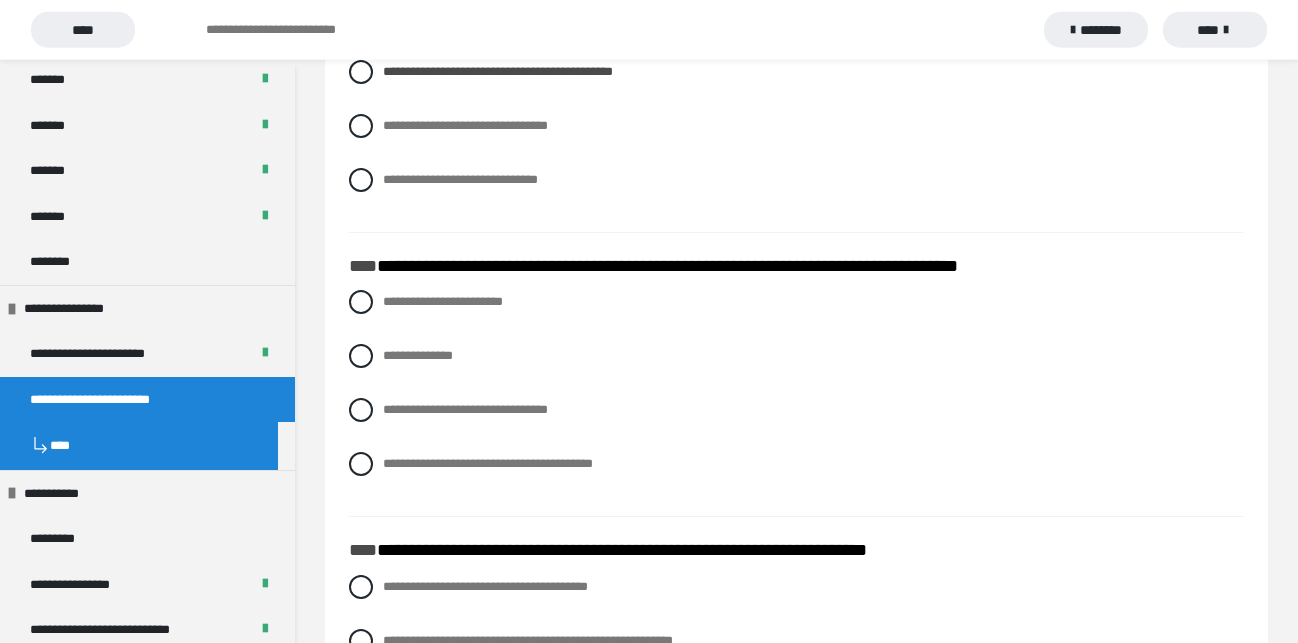 scroll, scrollTop: 5304, scrollLeft: 0, axis: vertical 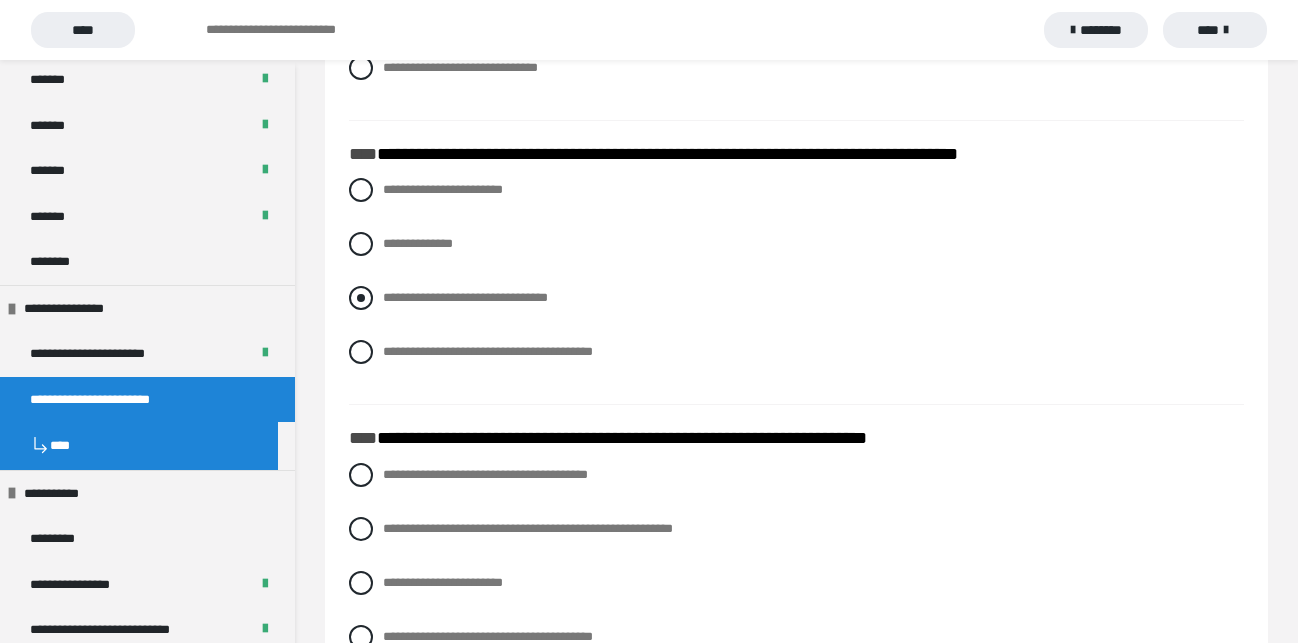 click at bounding box center (361, 298) 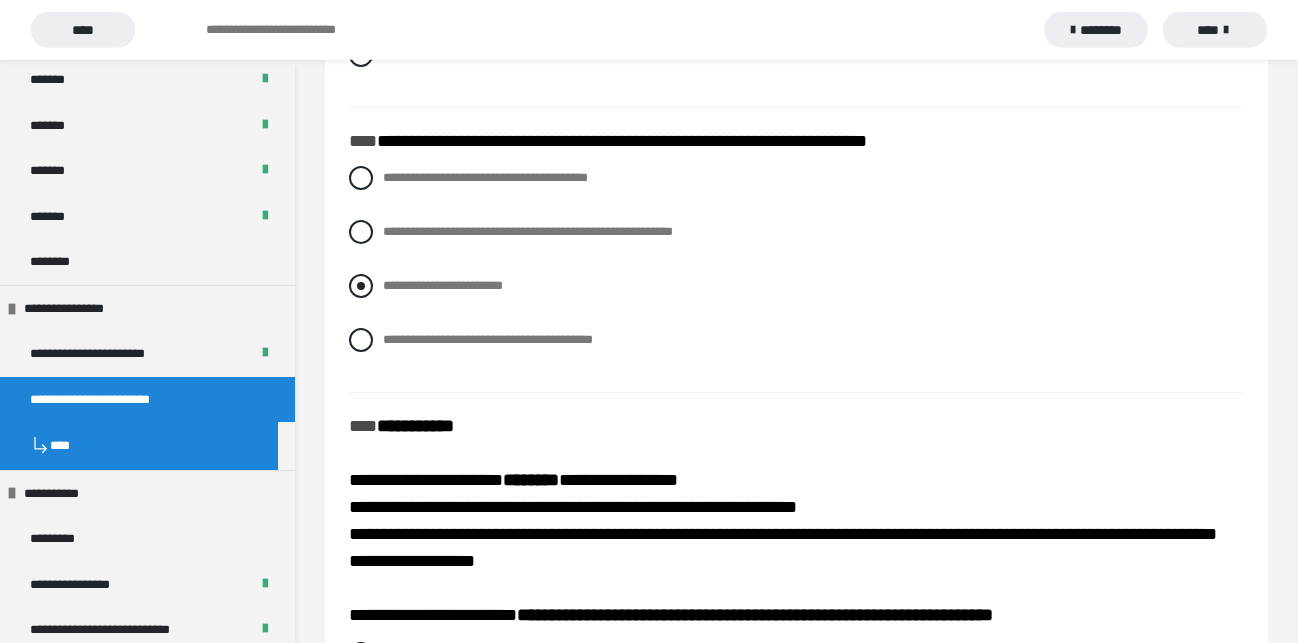scroll, scrollTop: 5610, scrollLeft: 0, axis: vertical 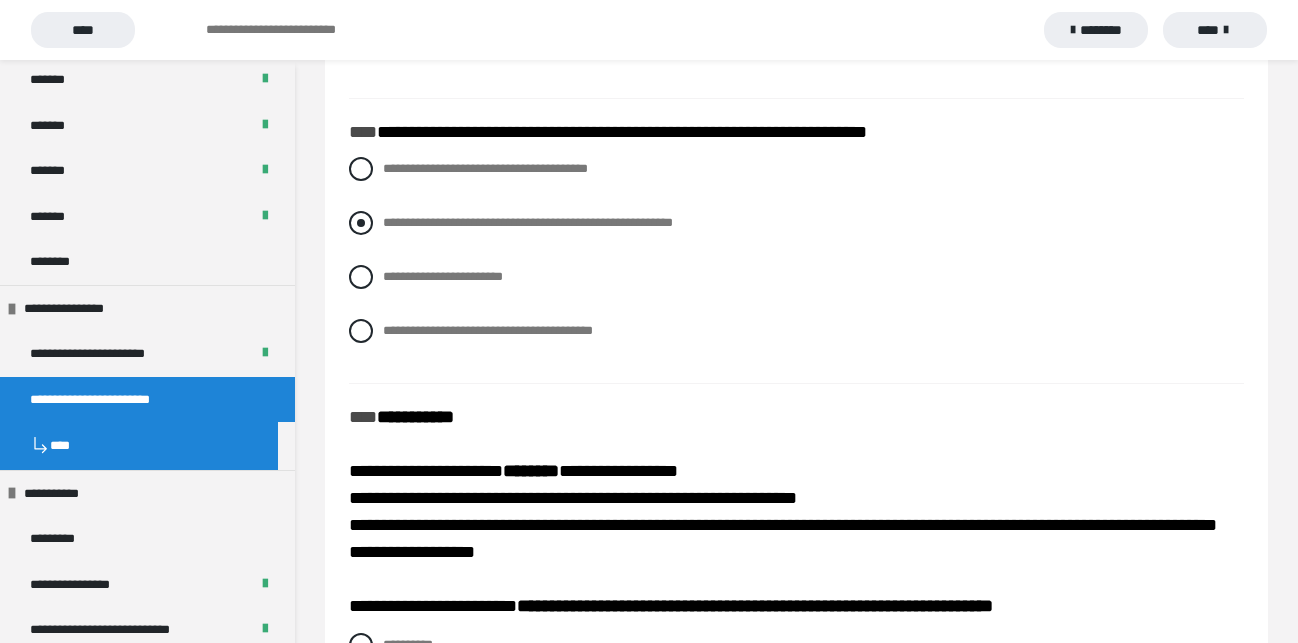 click at bounding box center [361, 223] 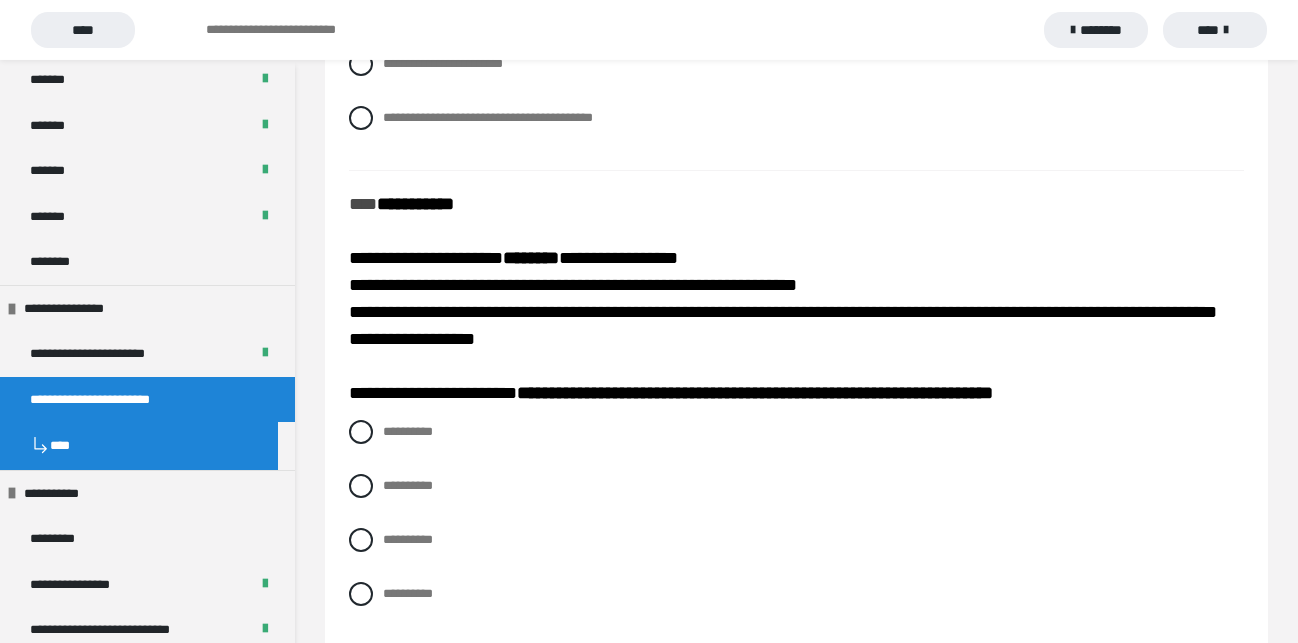 scroll, scrollTop: 5872, scrollLeft: 0, axis: vertical 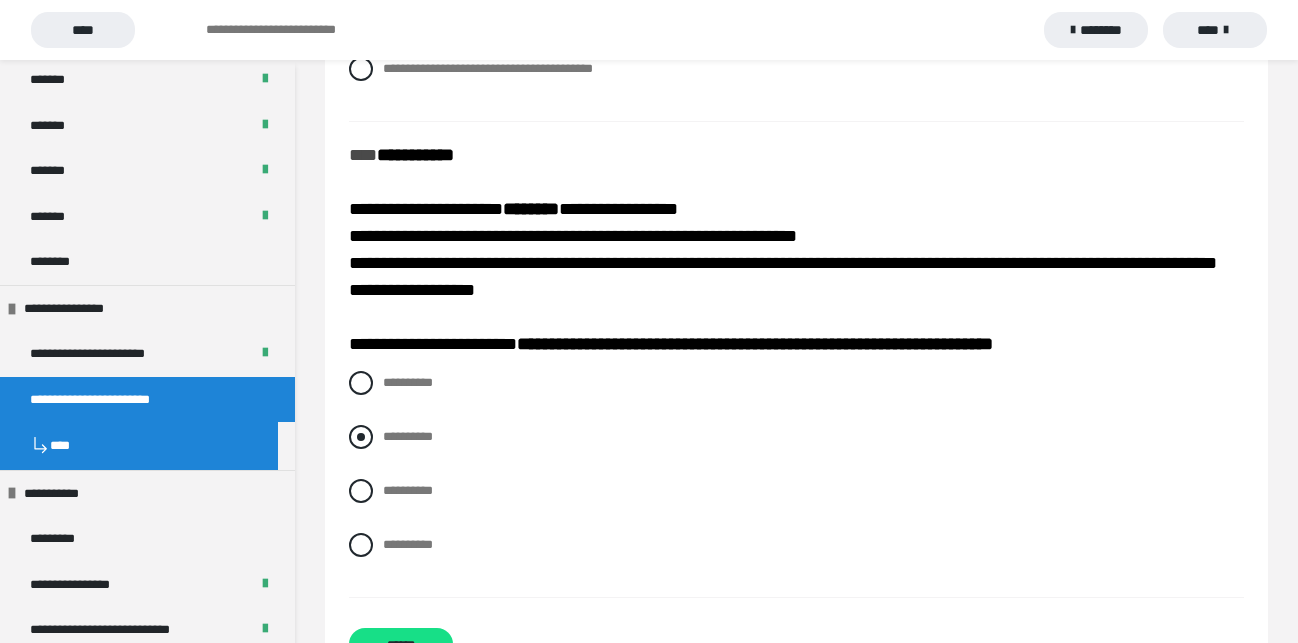 click at bounding box center [361, 437] 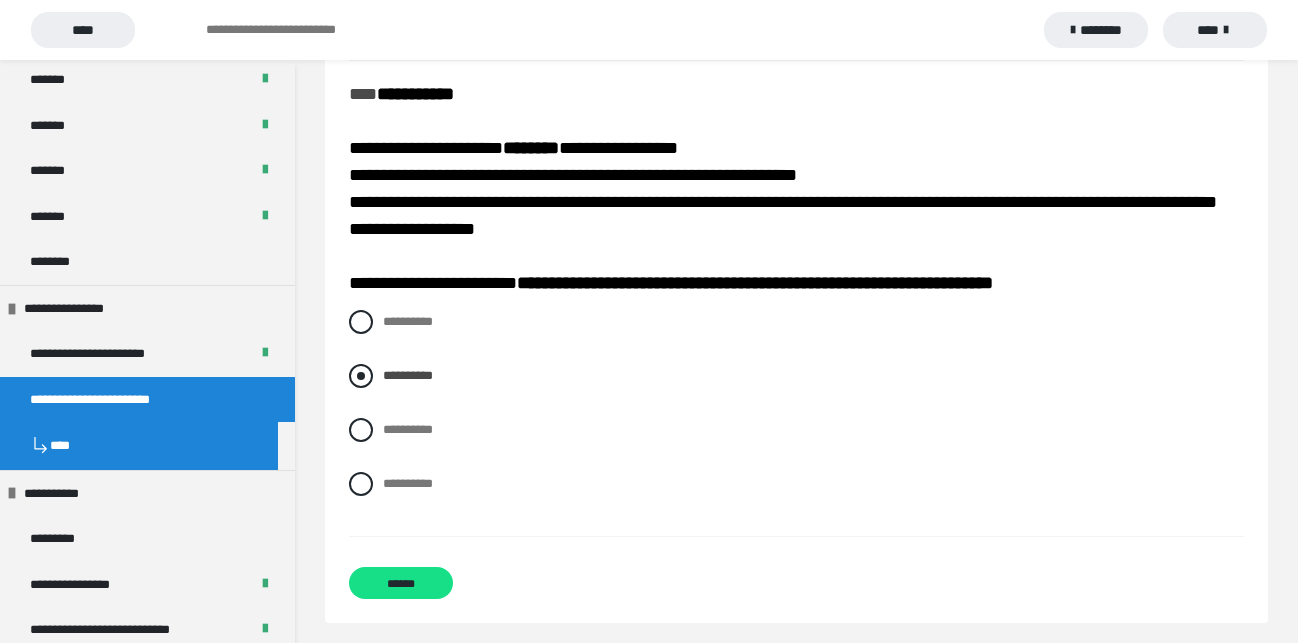 scroll, scrollTop: 5974, scrollLeft: 0, axis: vertical 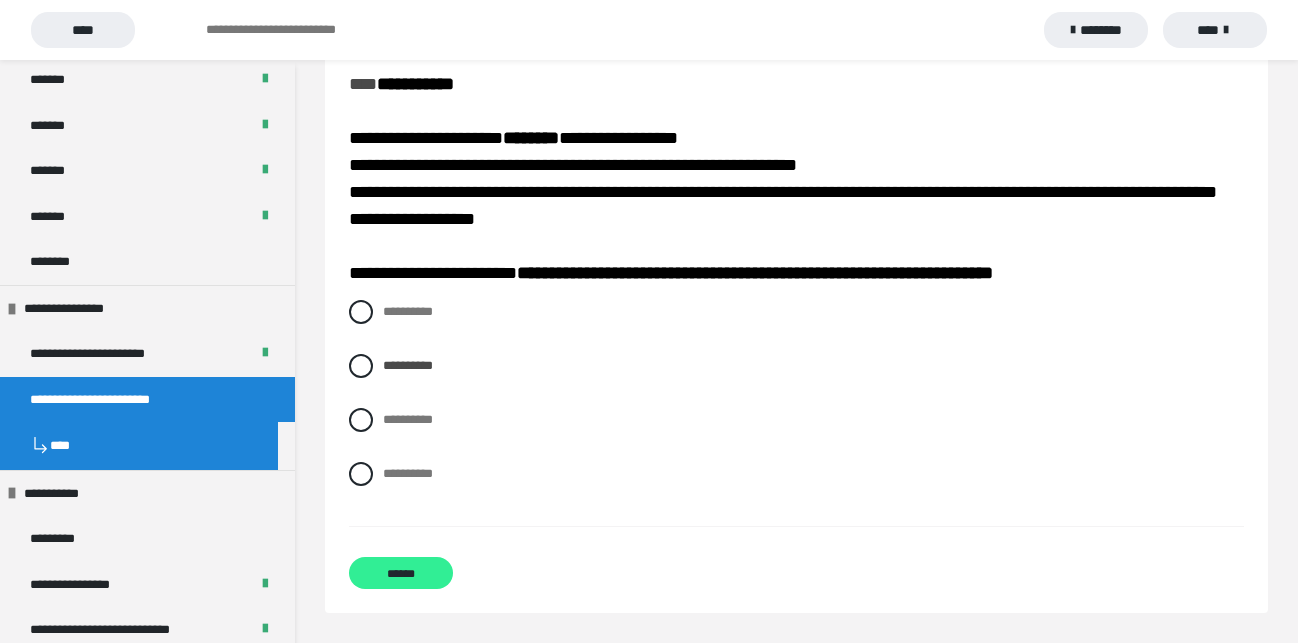click on "******" at bounding box center [401, 573] 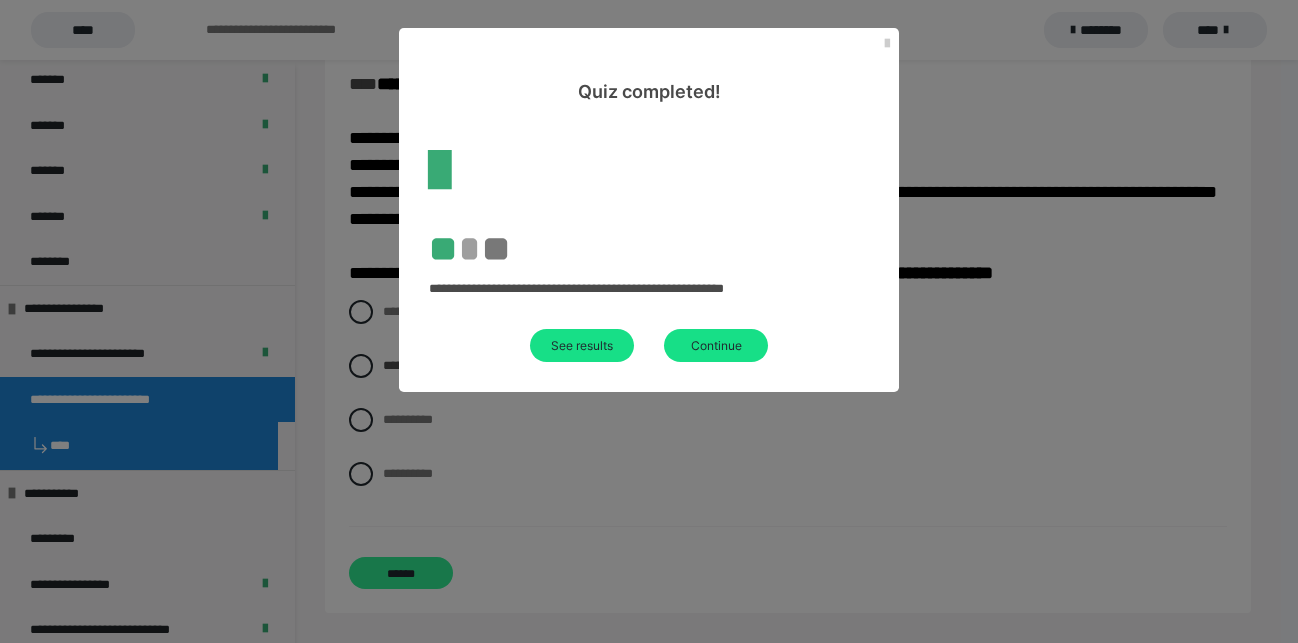scroll, scrollTop: 60, scrollLeft: 0, axis: vertical 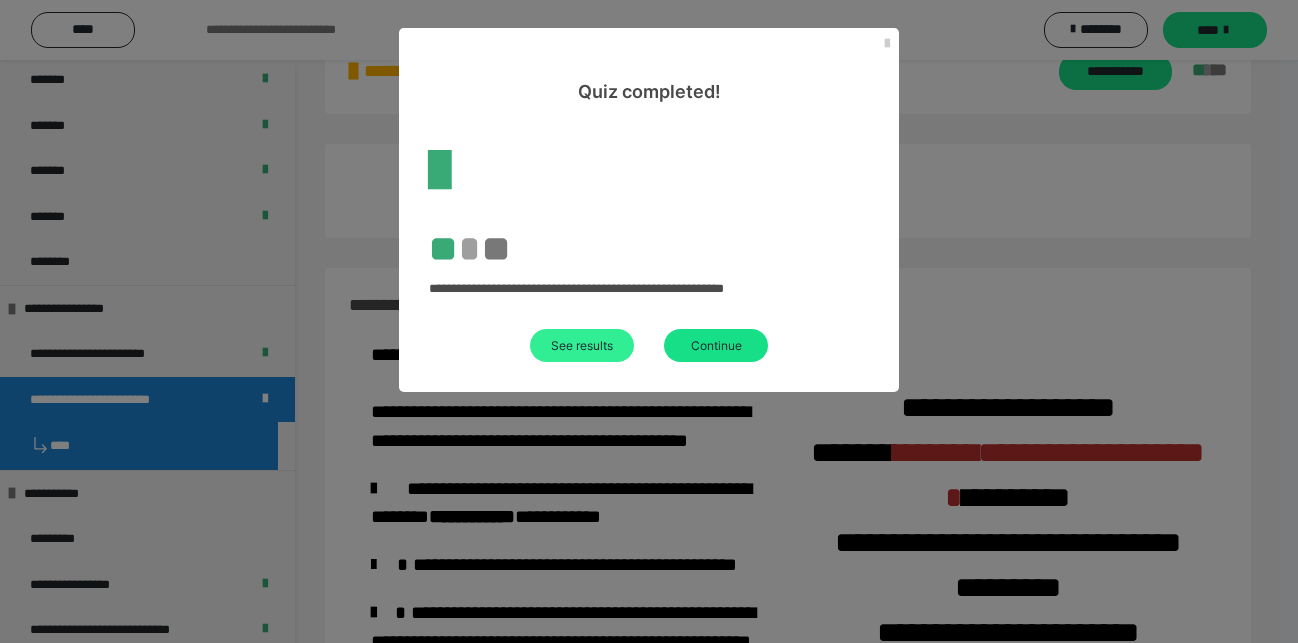 click on "See results" at bounding box center (582, 345) 